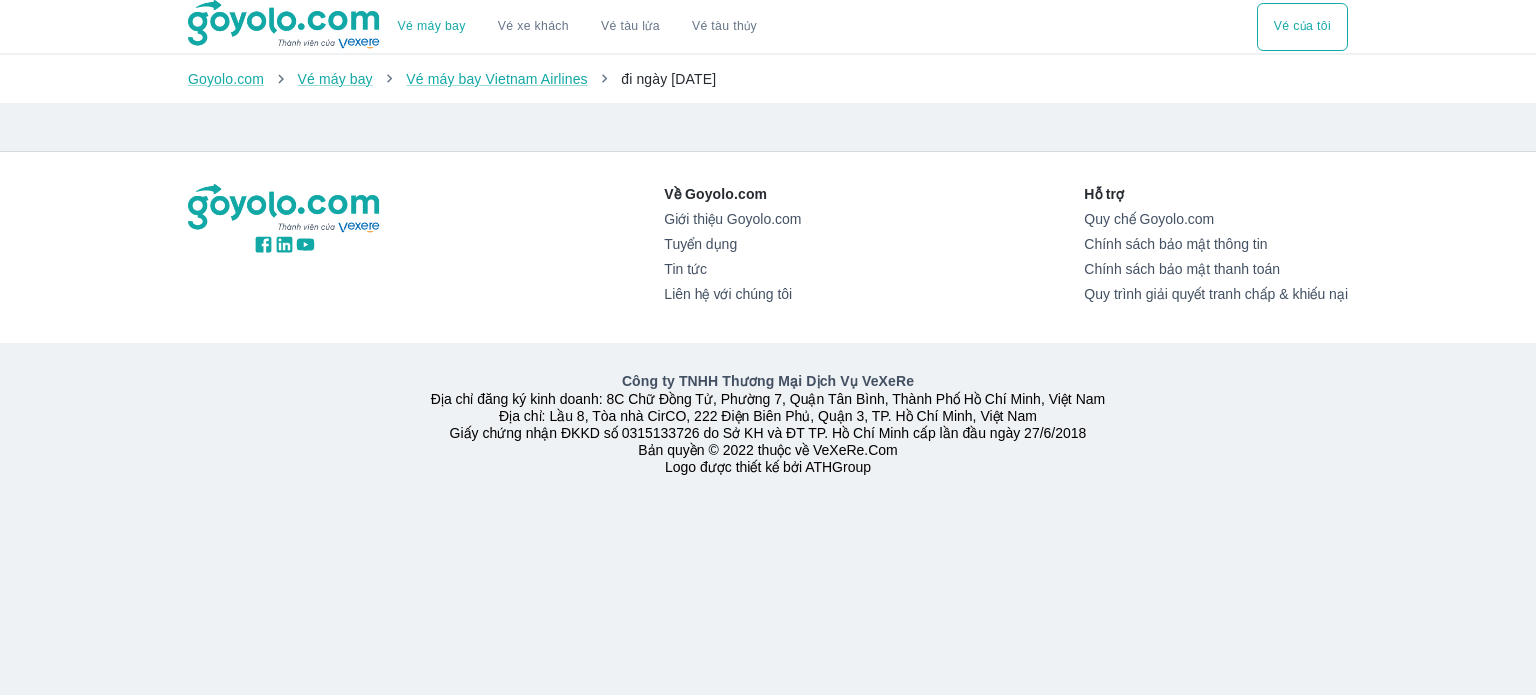 scroll, scrollTop: 0, scrollLeft: 0, axis: both 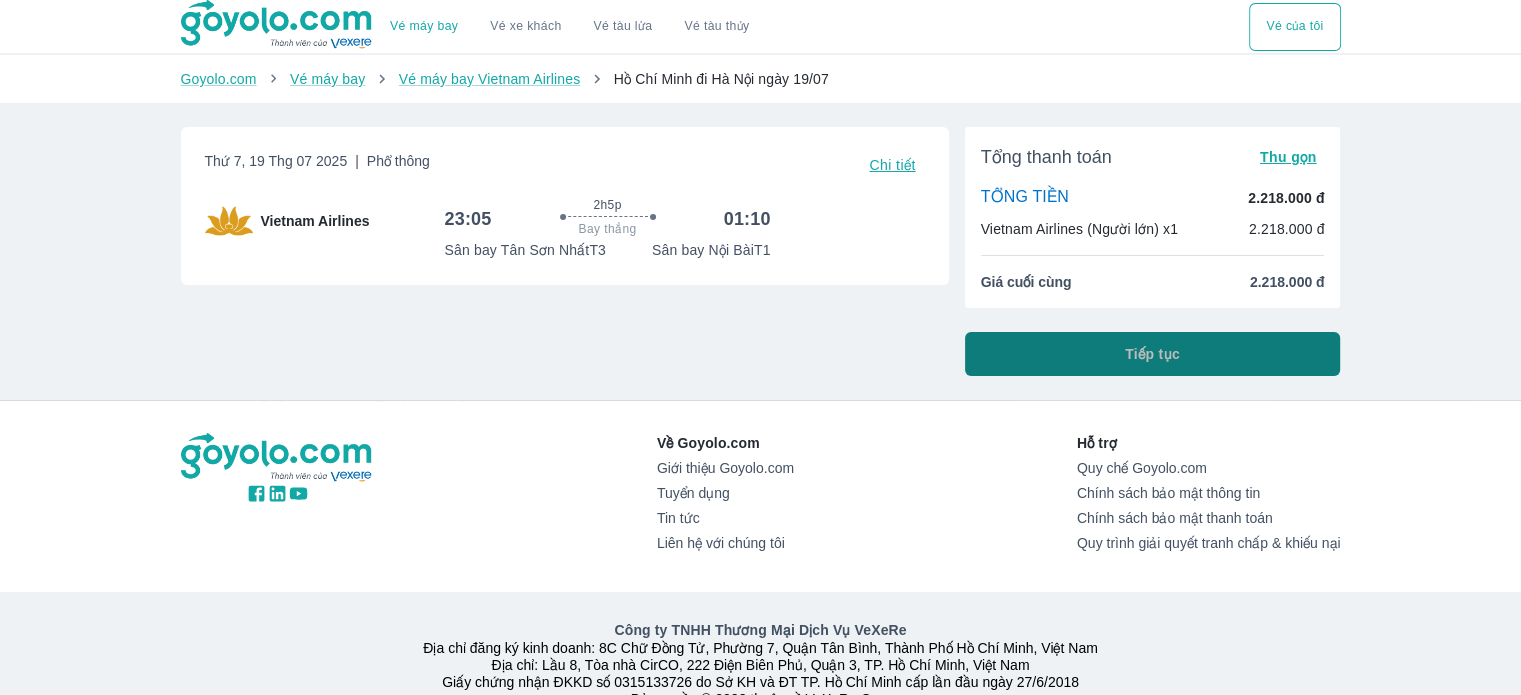 click on "Tiếp tục" at bounding box center (1152, 354) 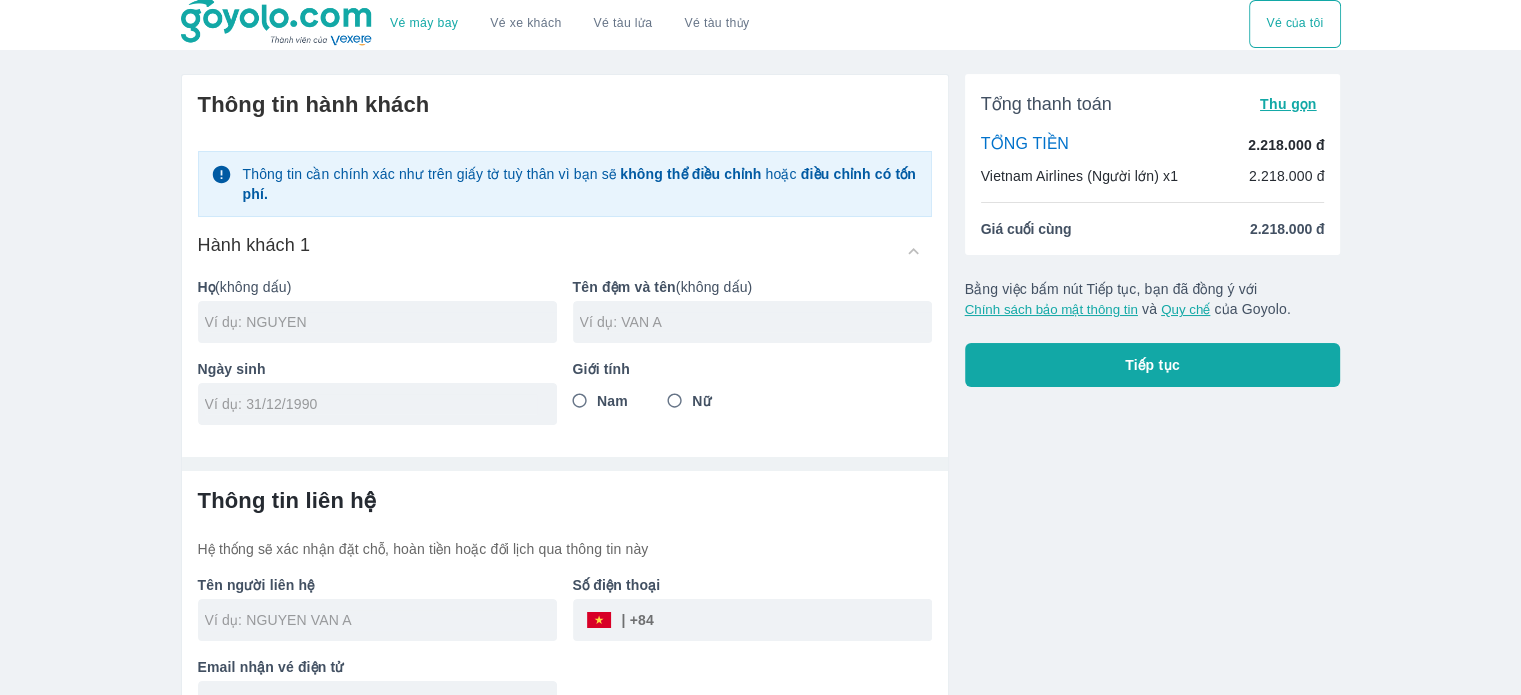 scroll, scrollTop: 0, scrollLeft: 0, axis: both 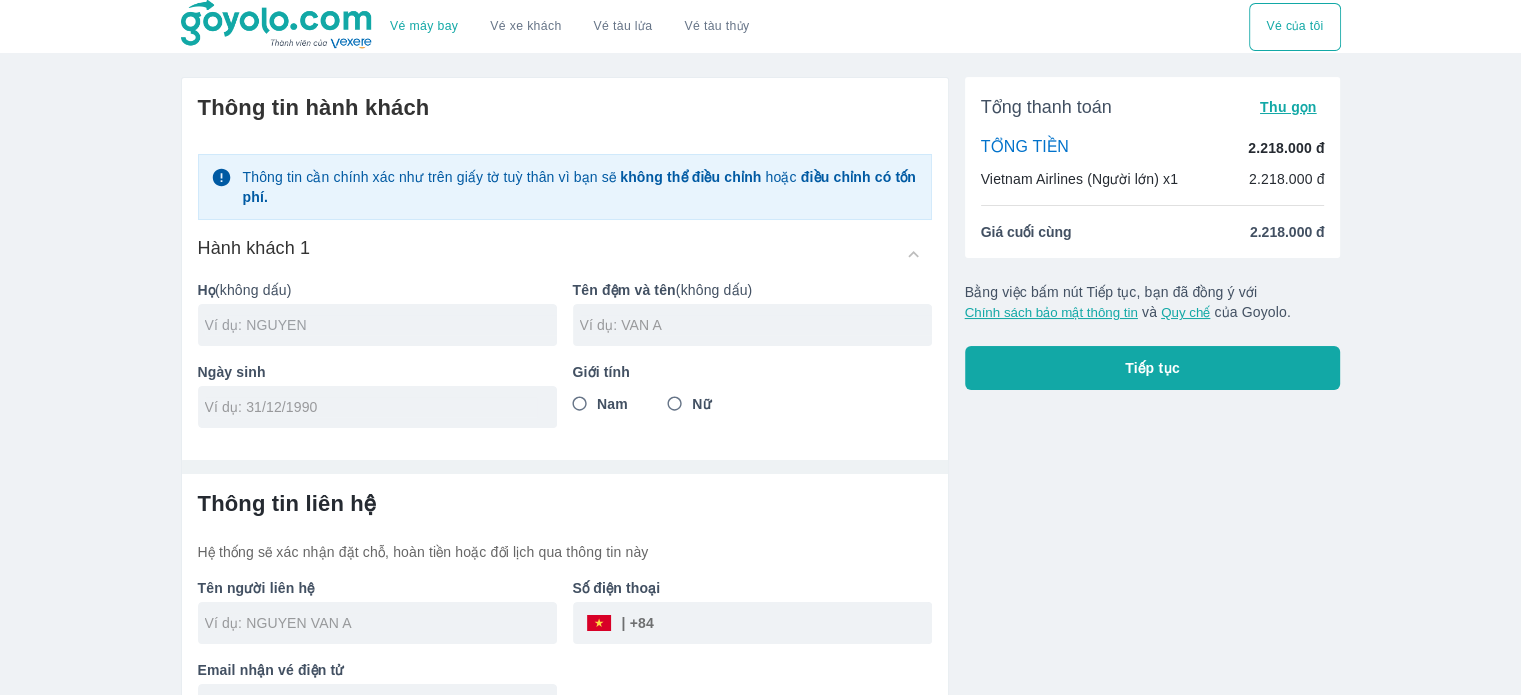 click at bounding box center (381, 325) 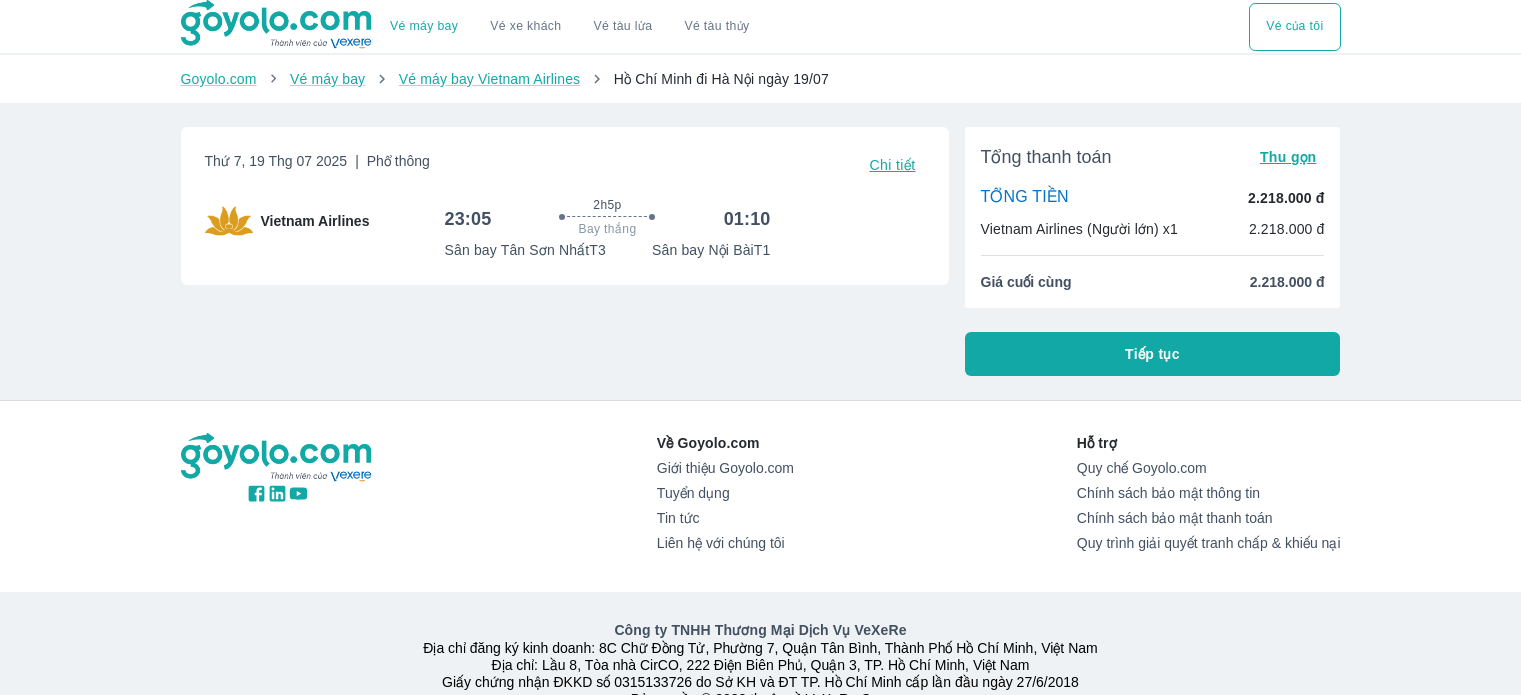 scroll, scrollTop: 0, scrollLeft: 0, axis: both 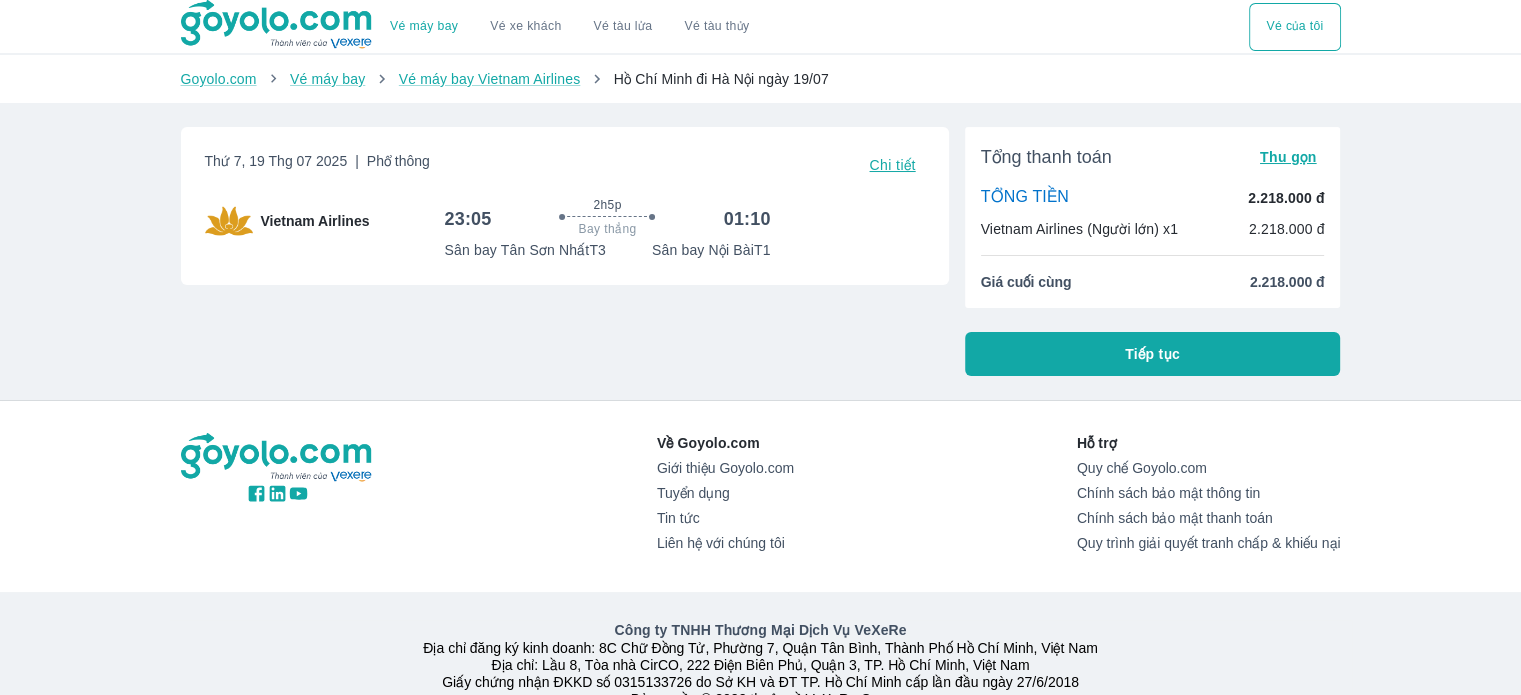 click on "Tiếp tục" at bounding box center [1152, 354] 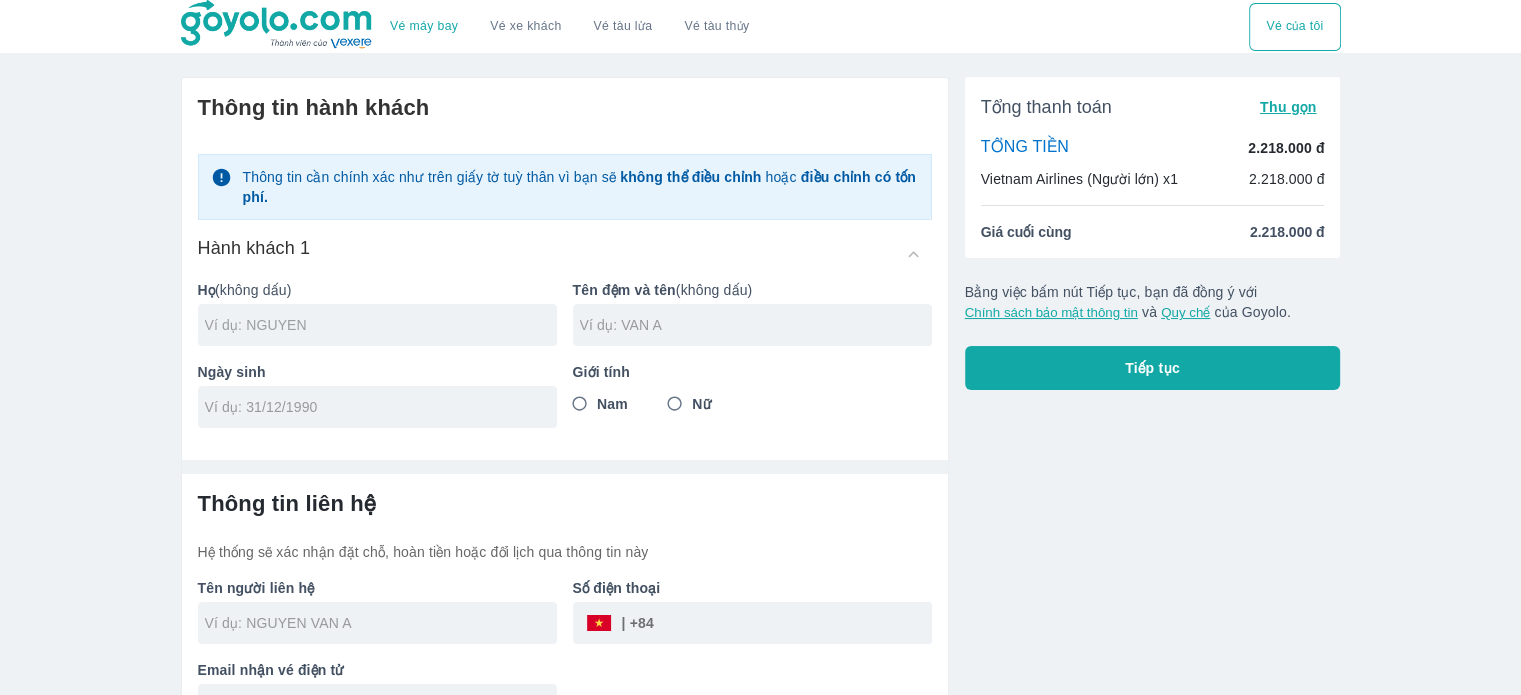 click at bounding box center [381, 325] 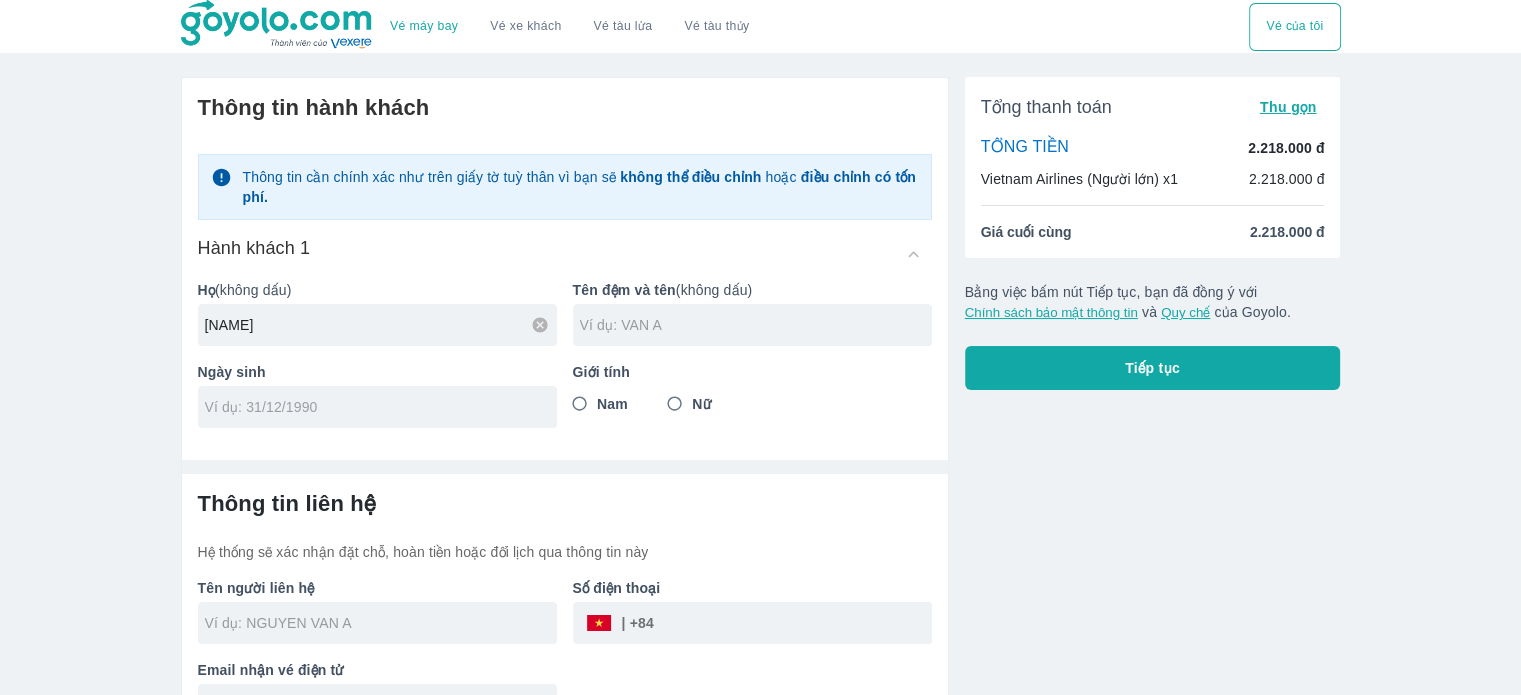 type on "LE QUANG CAM" 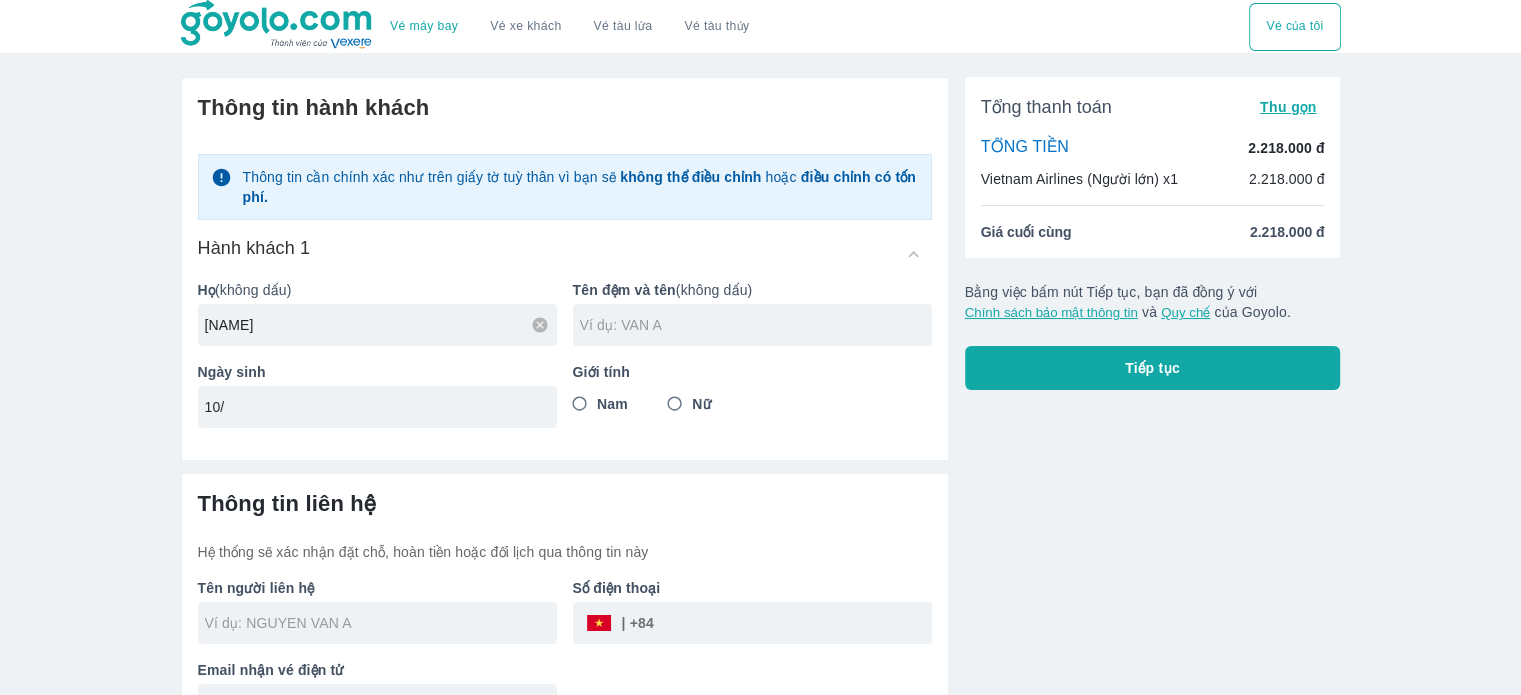 type on "1" 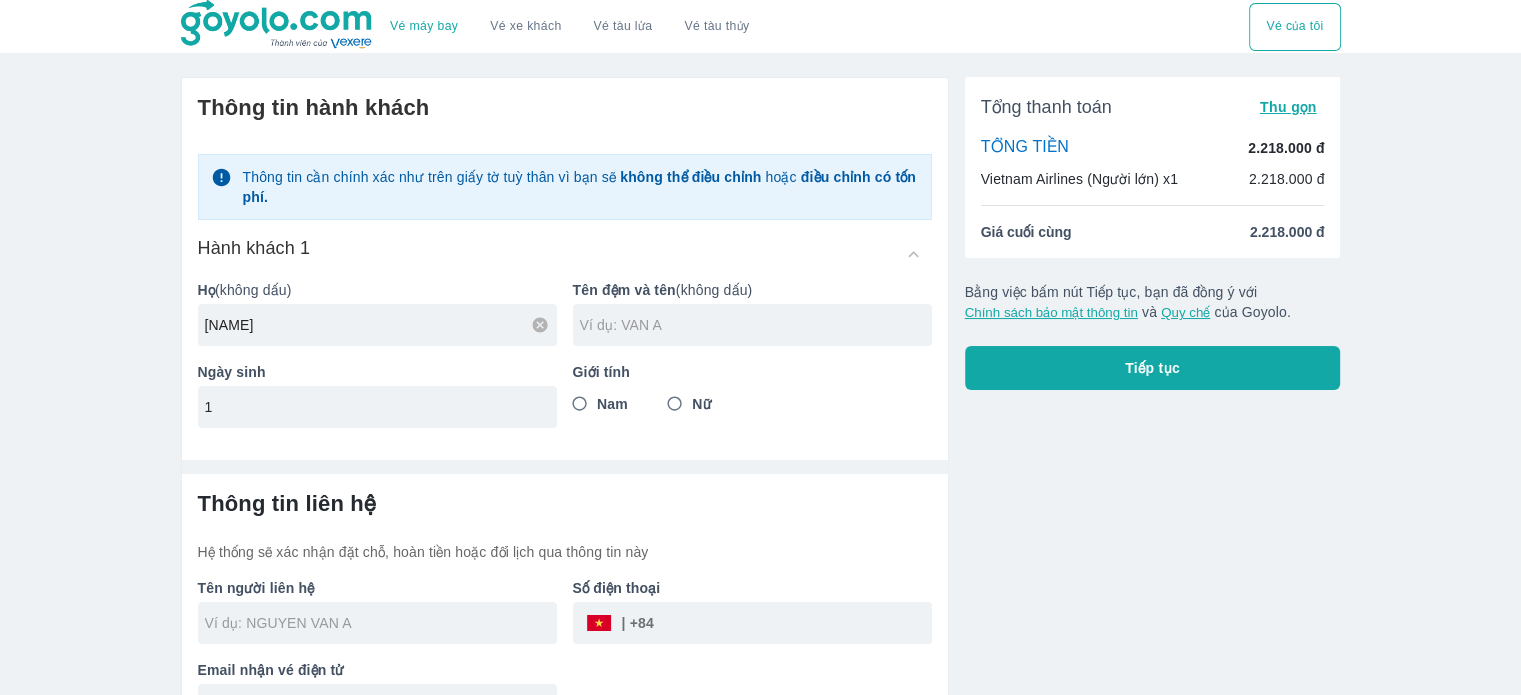type 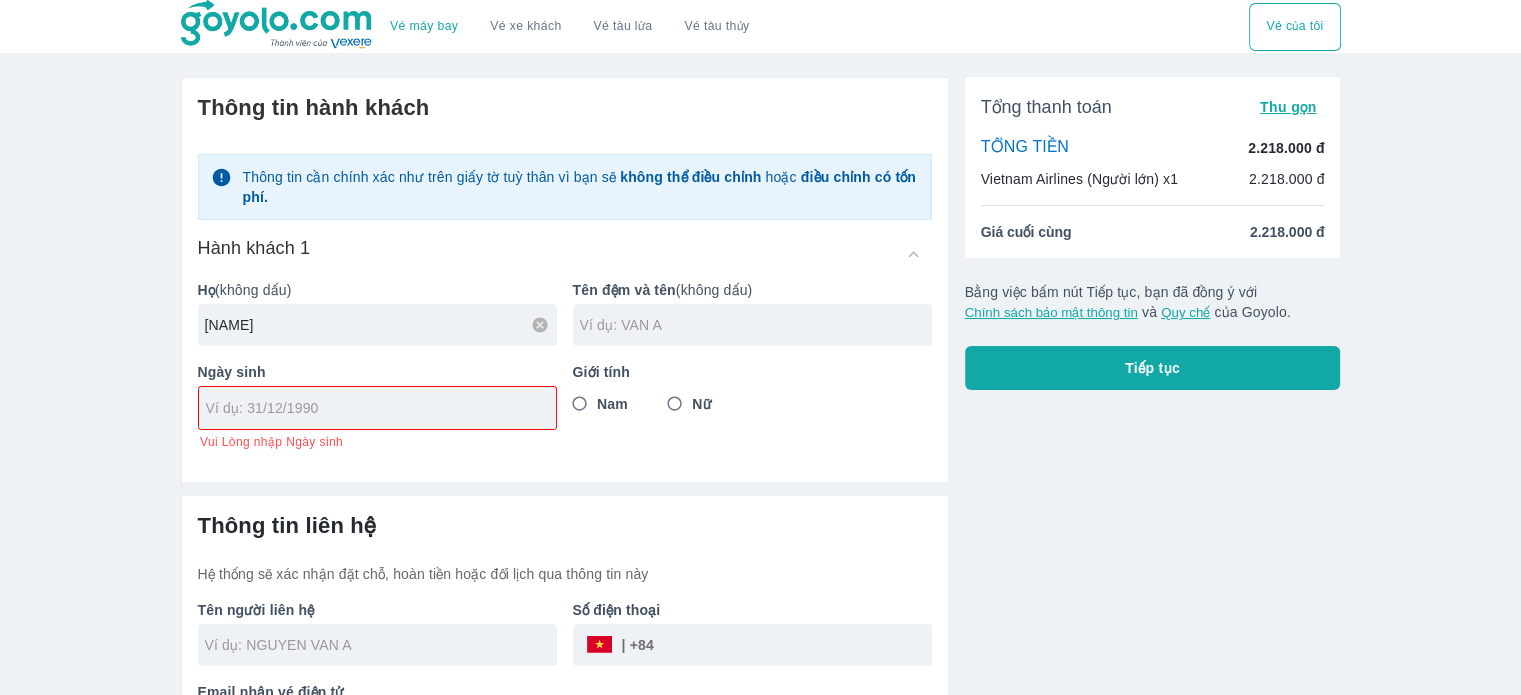 click on "LE QUANG CAM" at bounding box center (381, 325) 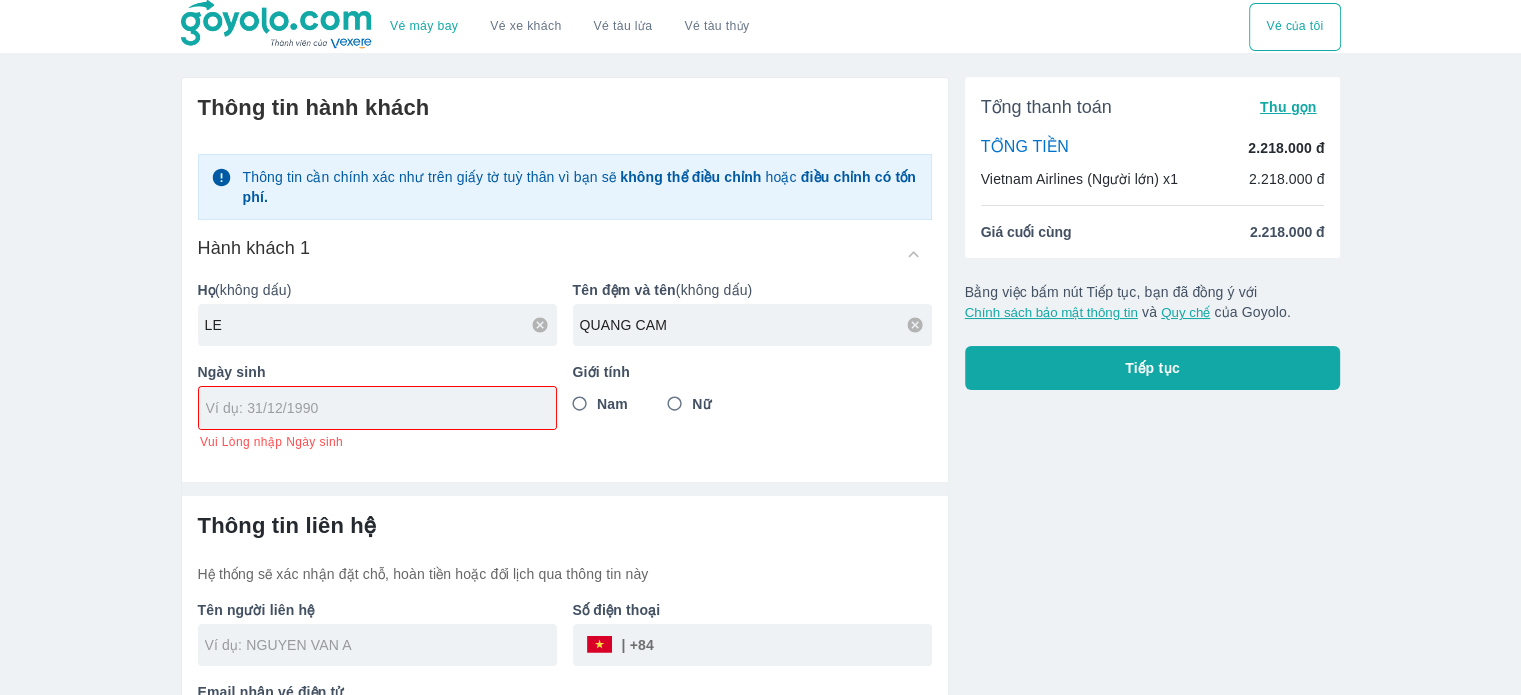 type on "QUANG CAM" 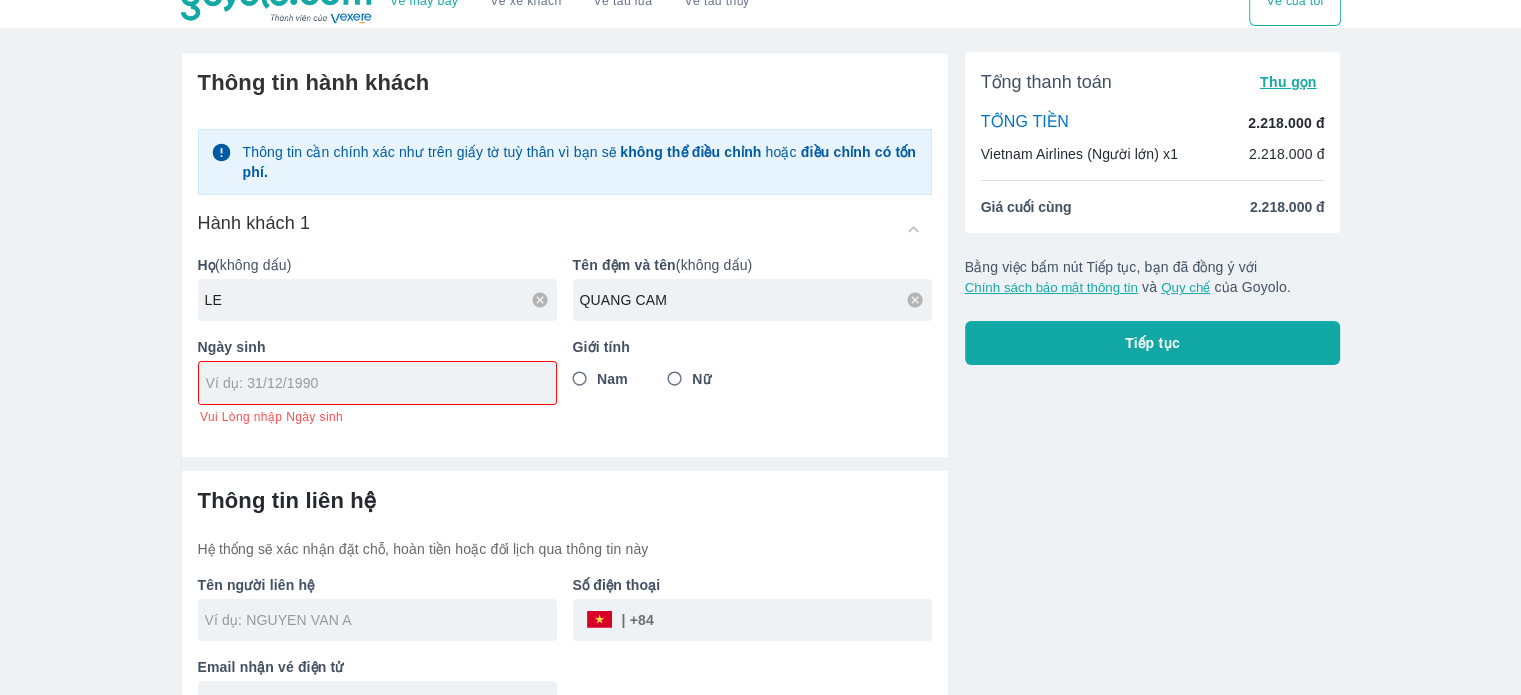 scroll, scrollTop: 33, scrollLeft: 0, axis: vertical 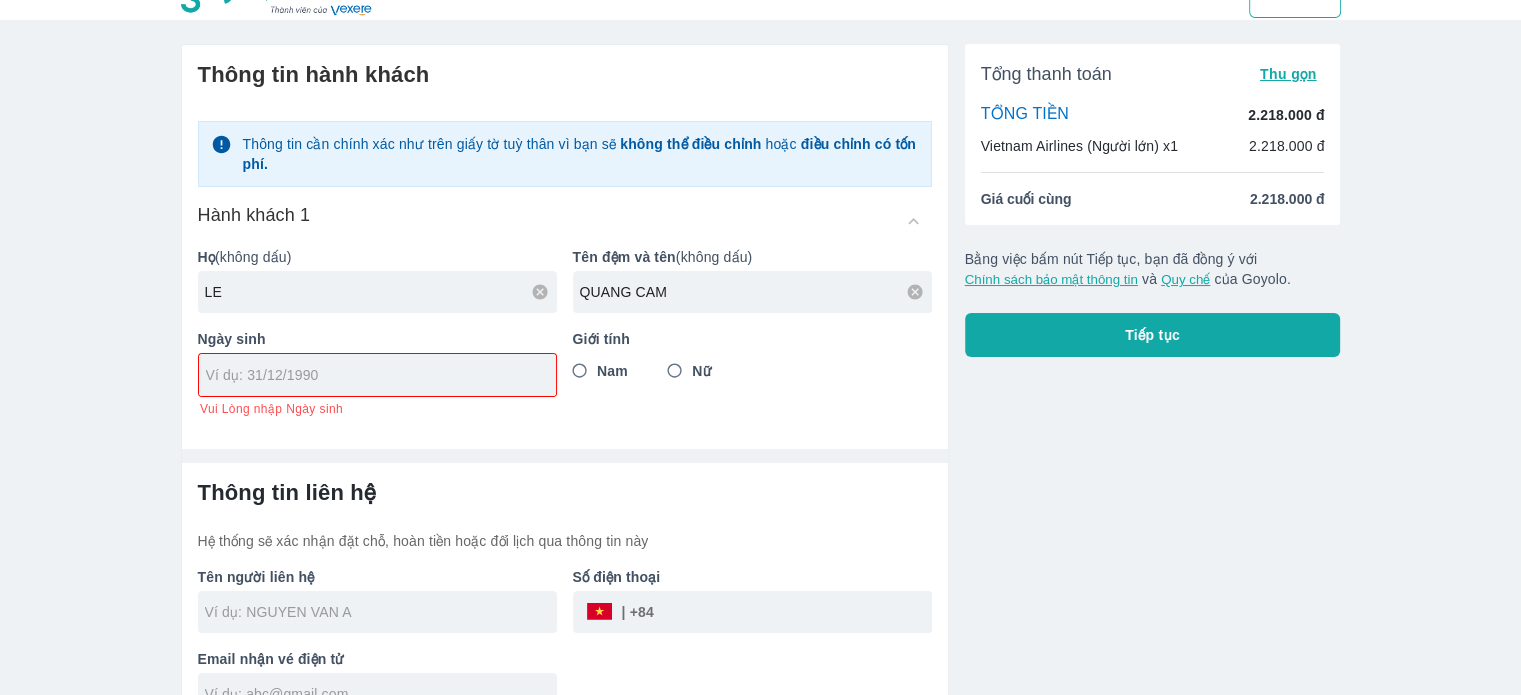 click on "Nam" at bounding box center (580, 371) 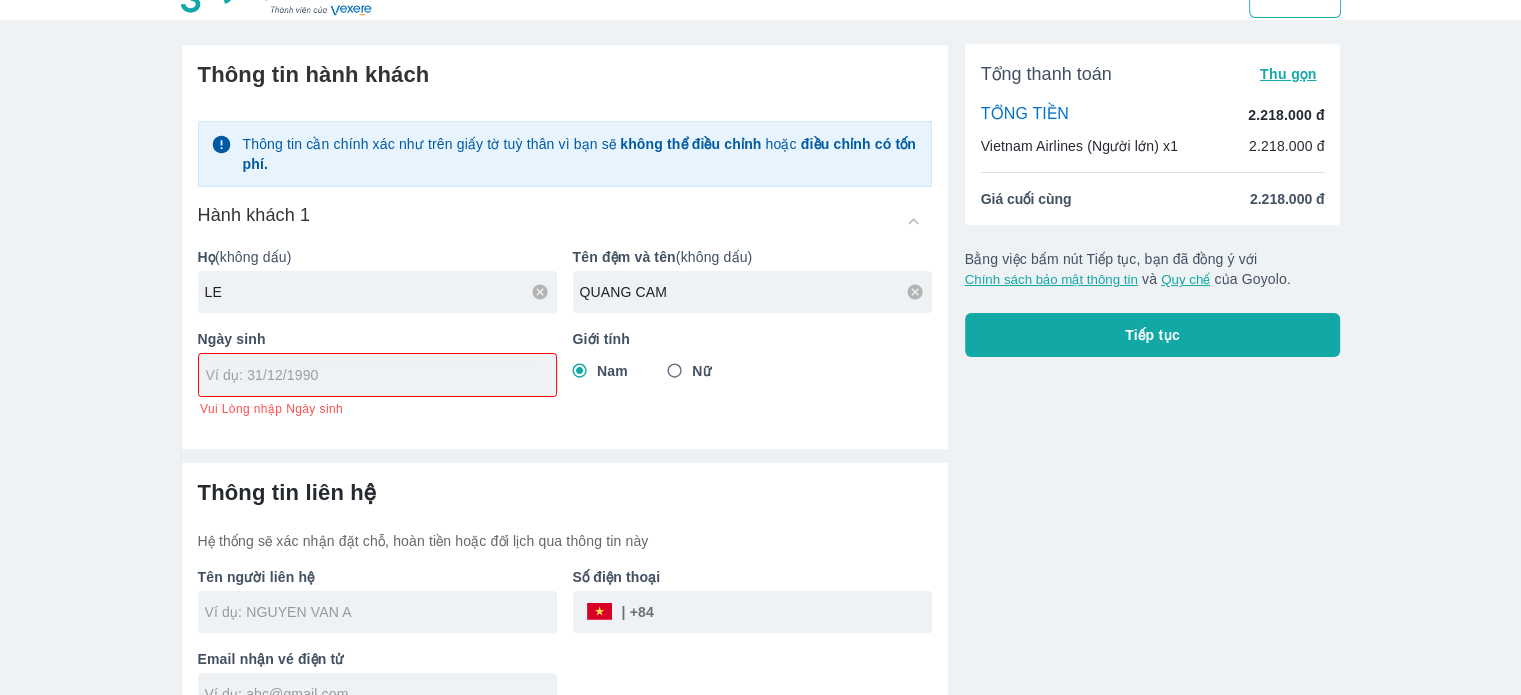 click at bounding box center [371, 375] 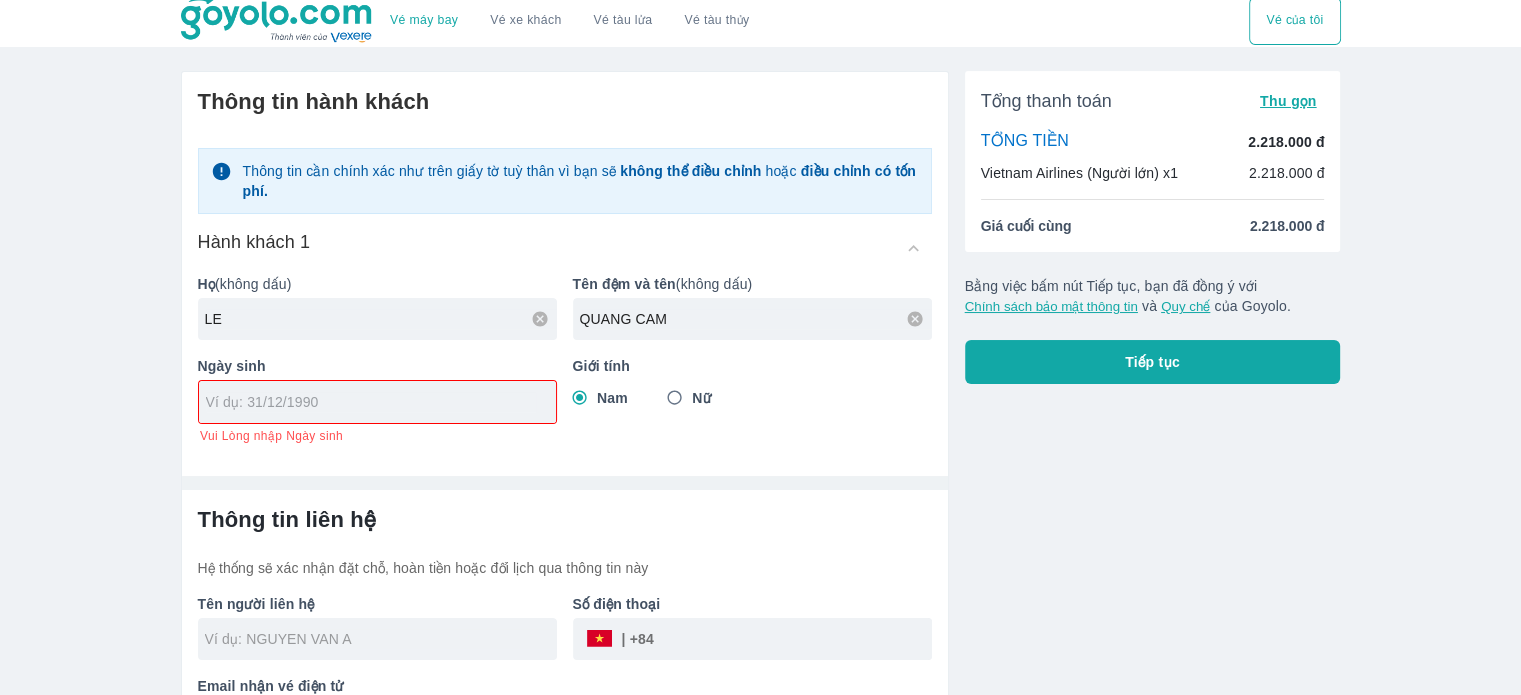 scroll, scrollTop: 2, scrollLeft: 0, axis: vertical 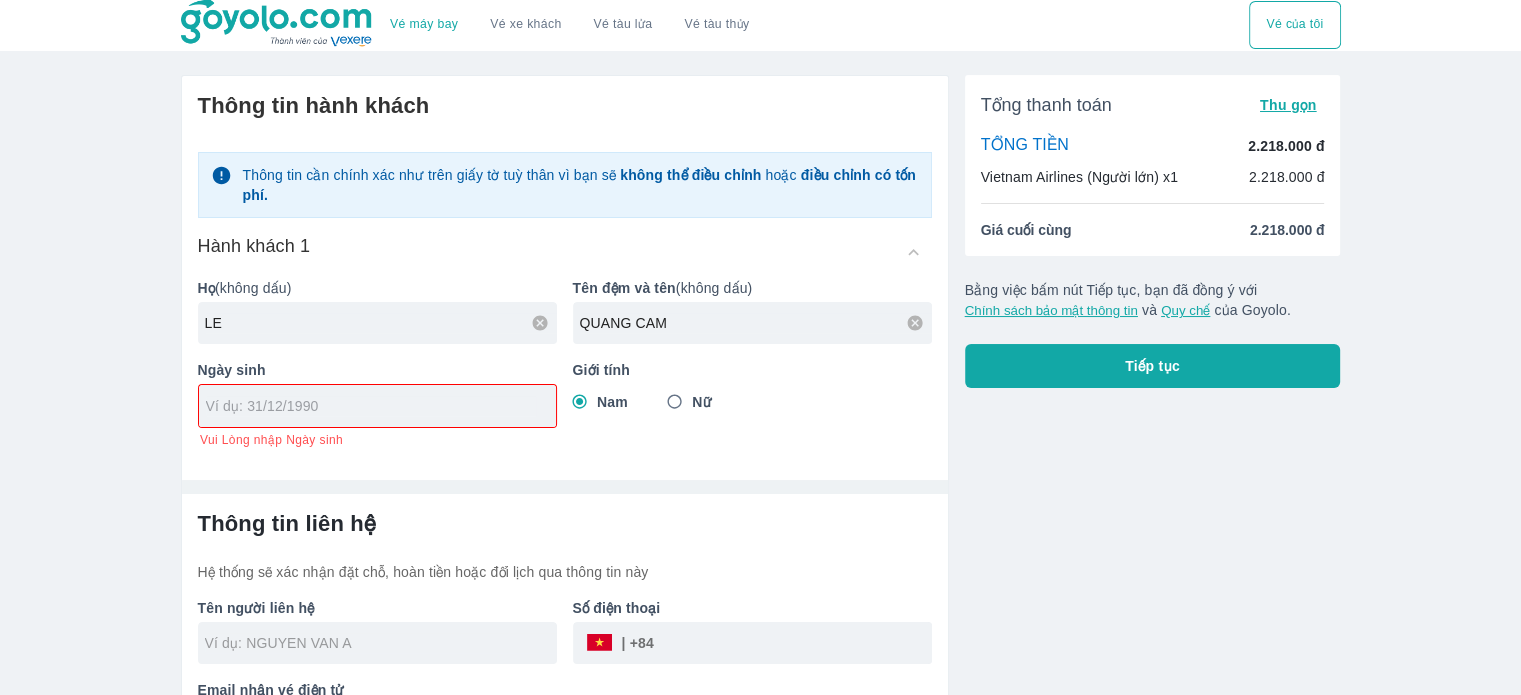 click at bounding box center (371, 406) 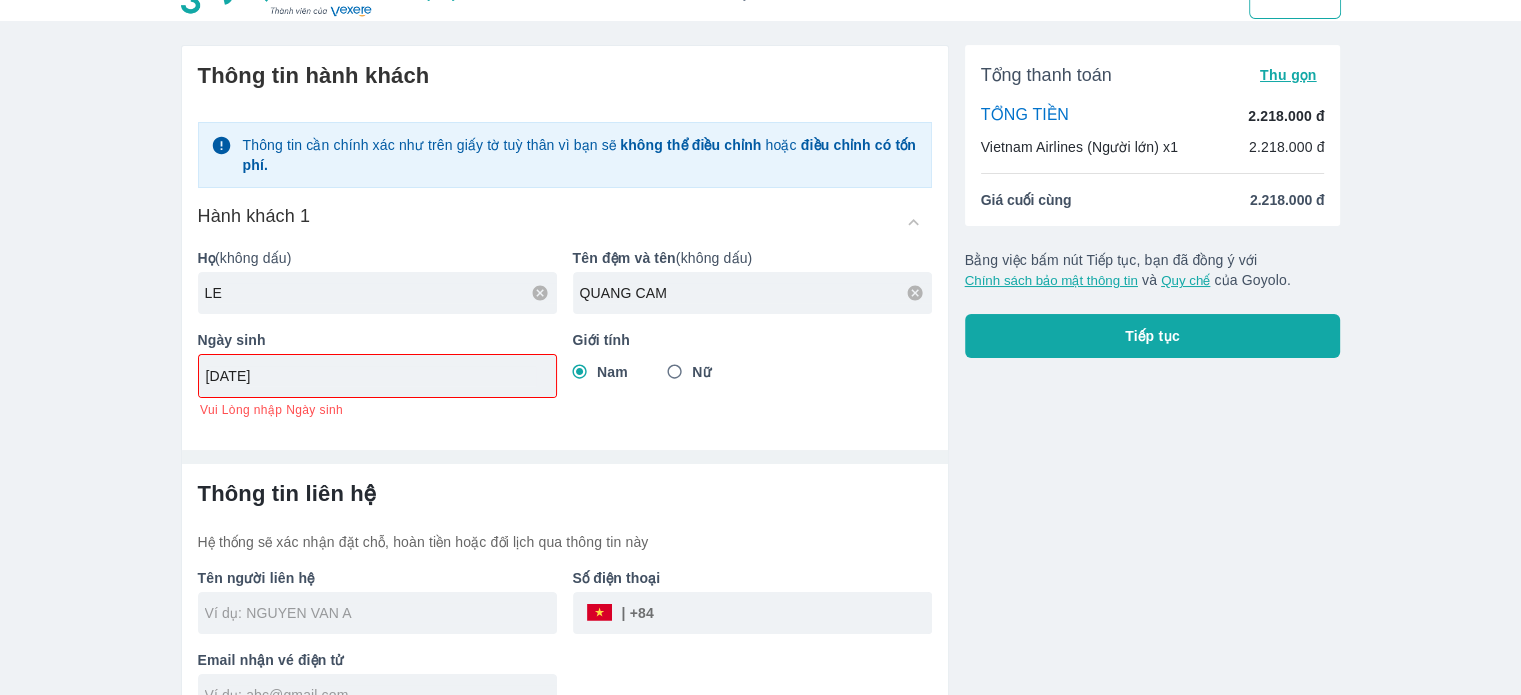 scroll, scrollTop: 68, scrollLeft: 0, axis: vertical 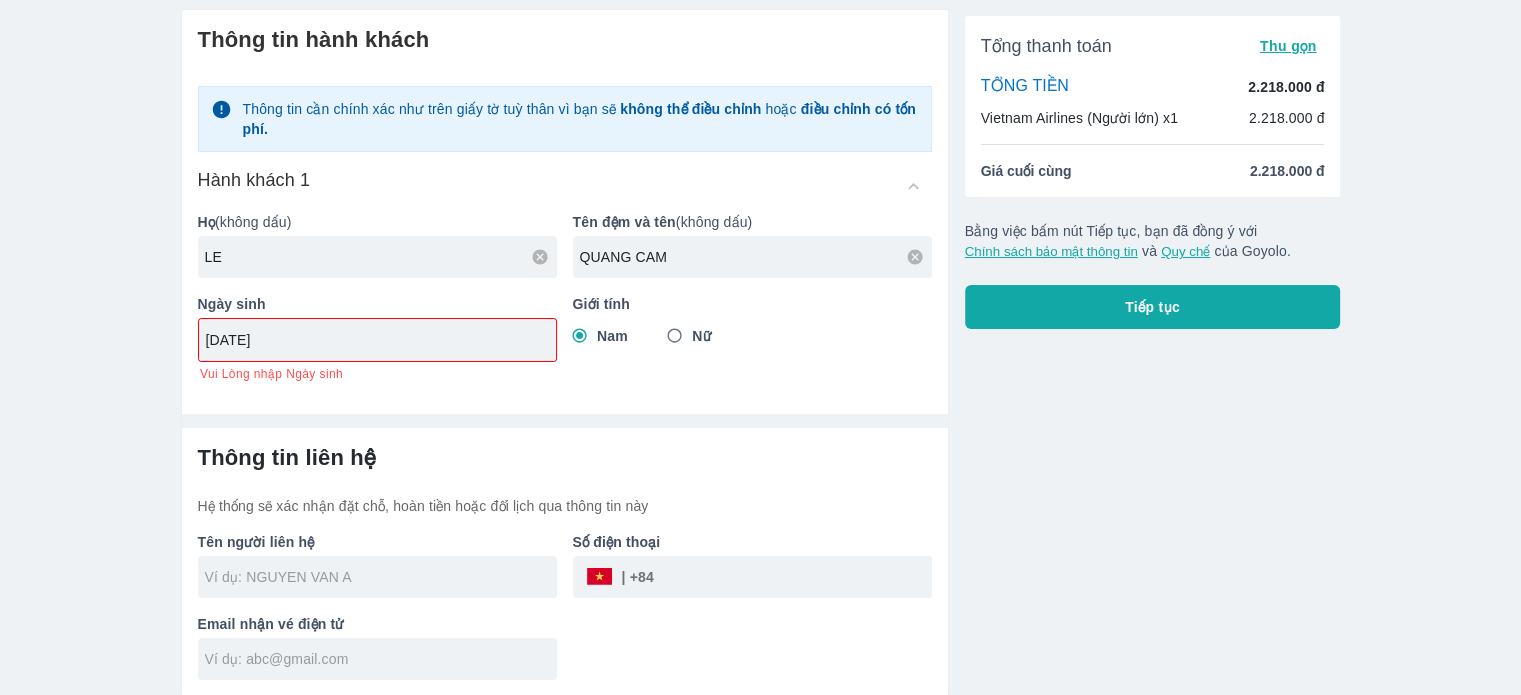 type on "01/01/1965" 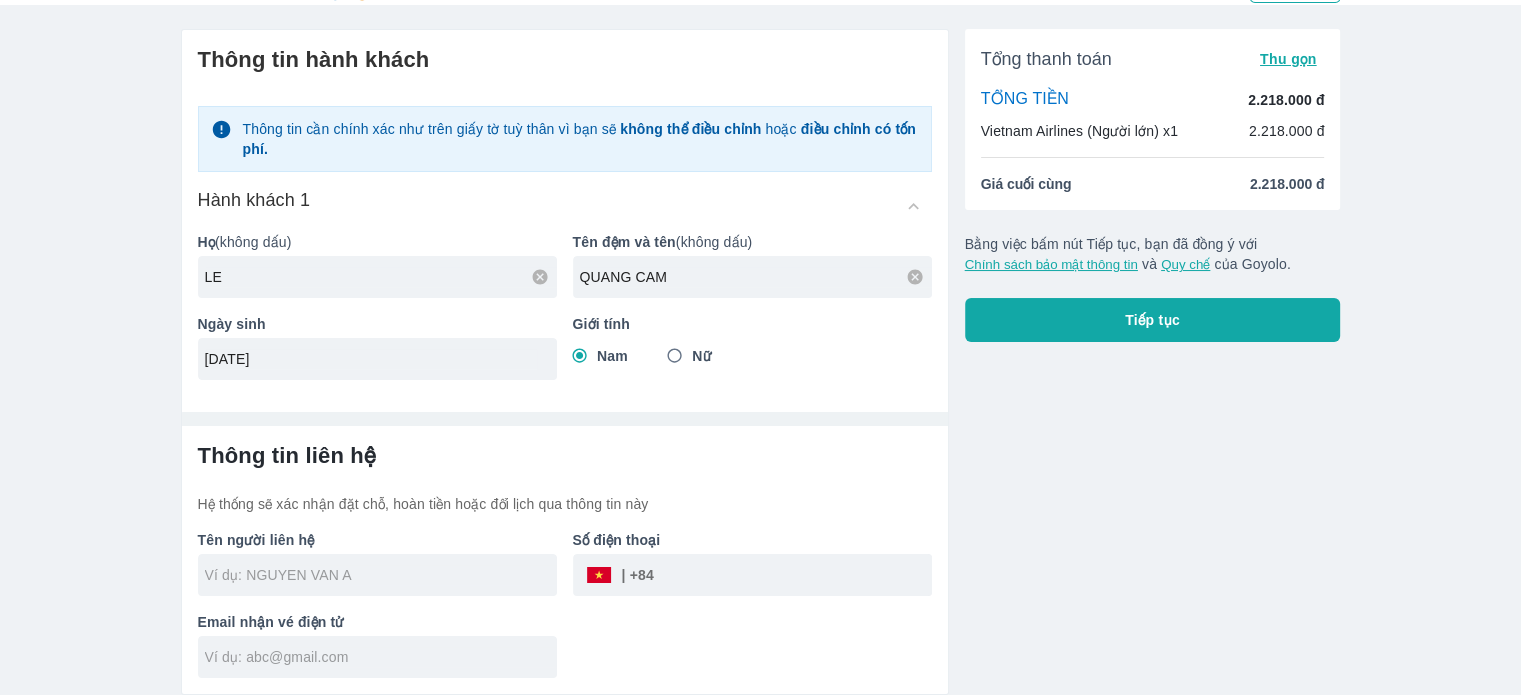 scroll, scrollTop: 47, scrollLeft: 0, axis: vertical 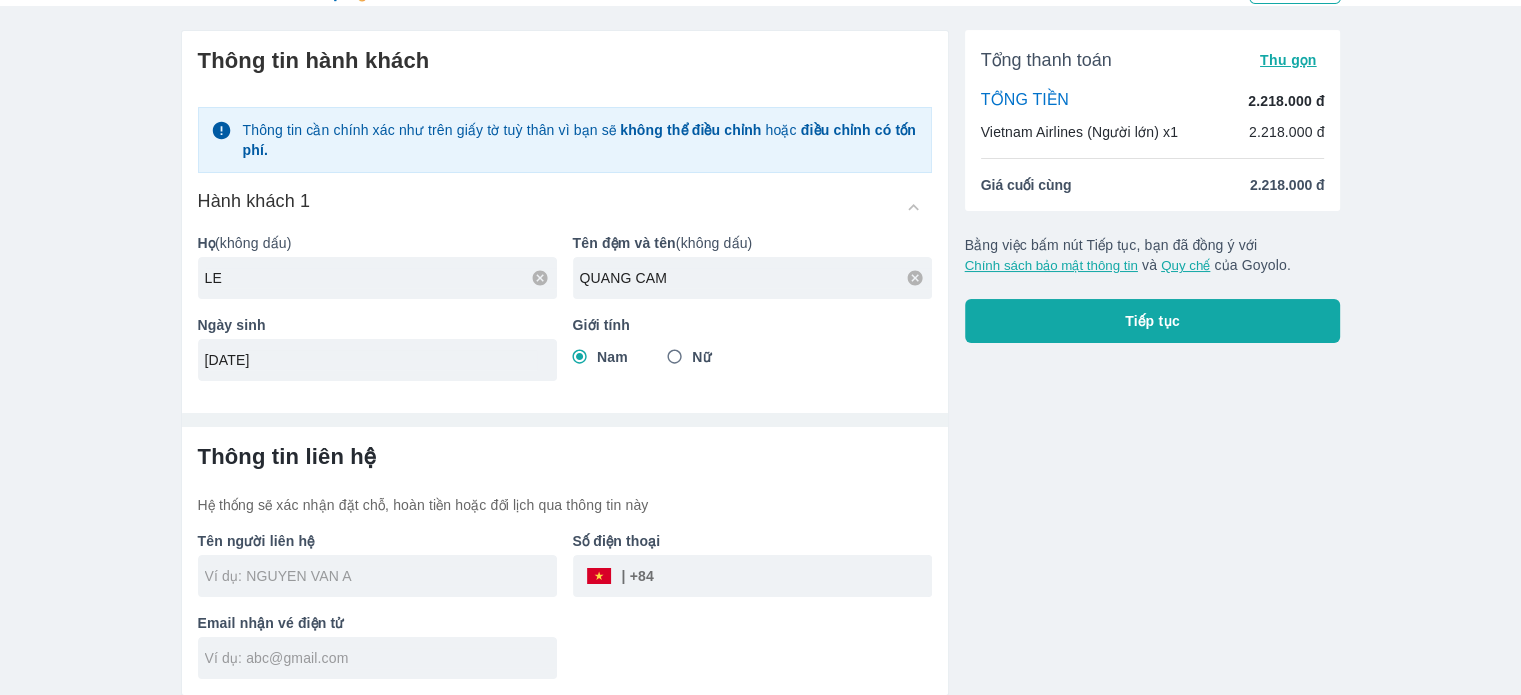 click at bounding box center [793, 576] 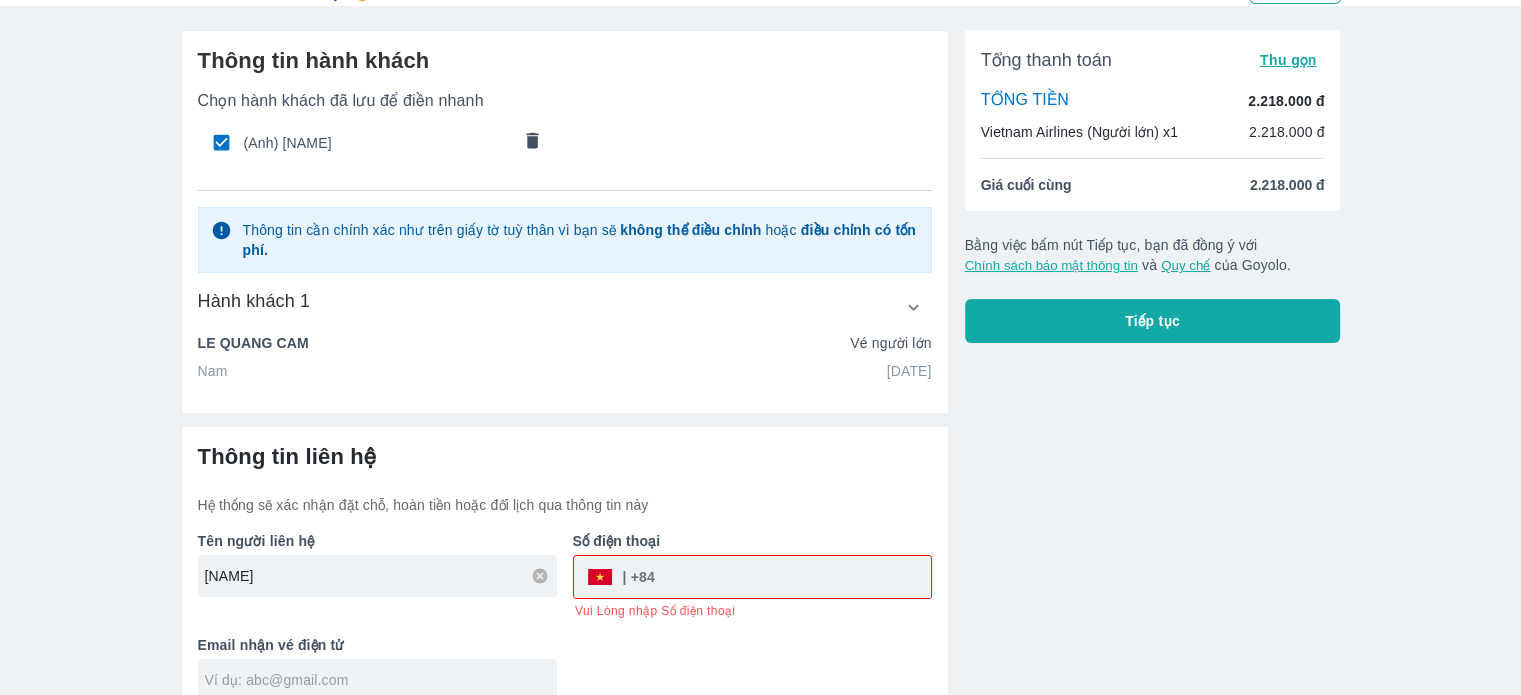 click at bounding box center [793, 577] 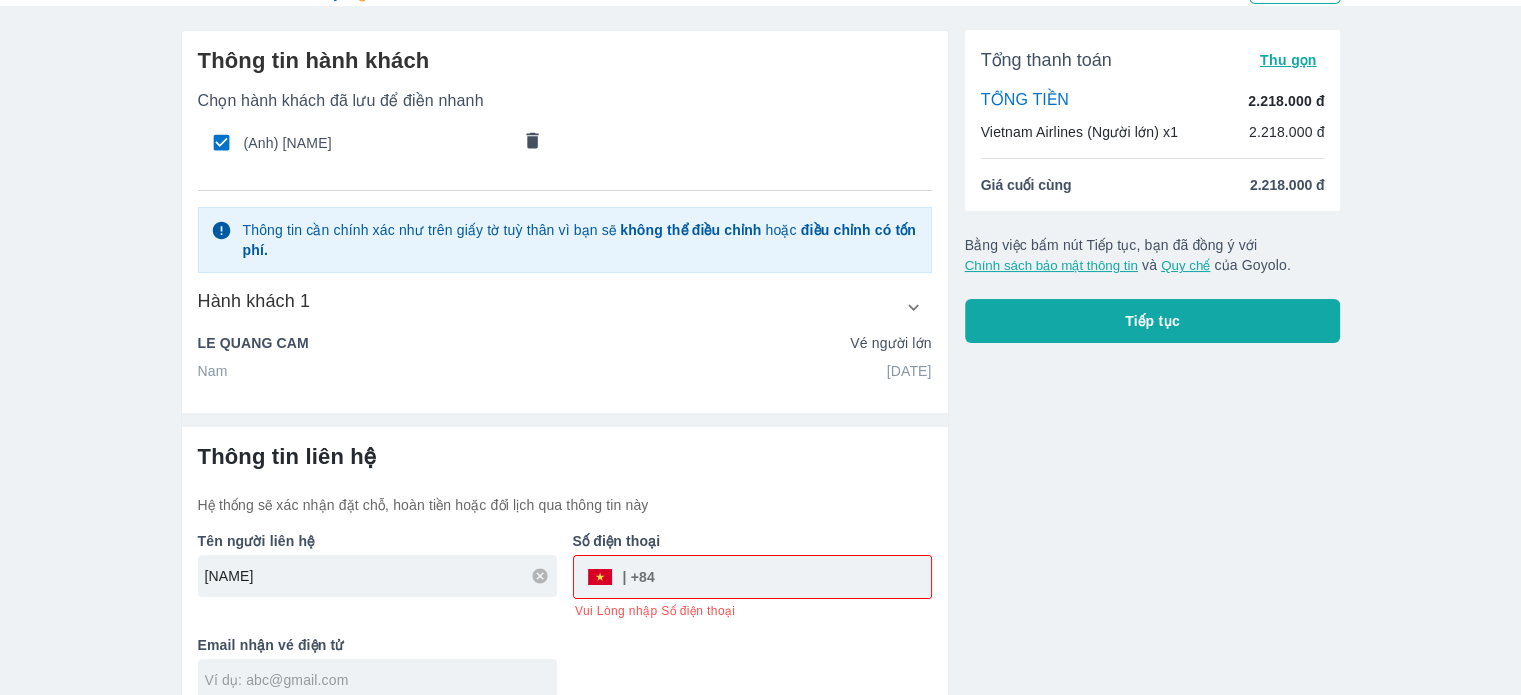 paste on "[PHONE]" 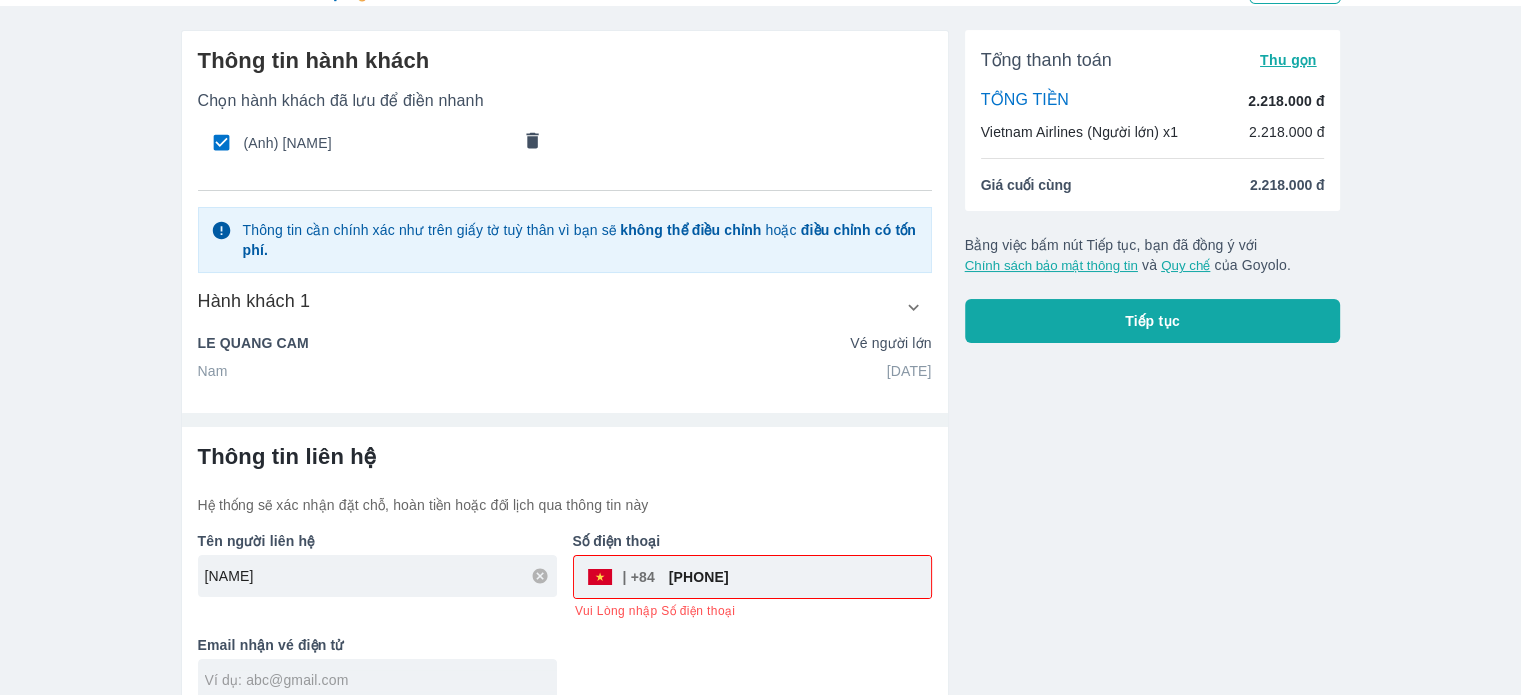 scroll, scrollTop: 68, scrollLeft: 0, axis: vertical 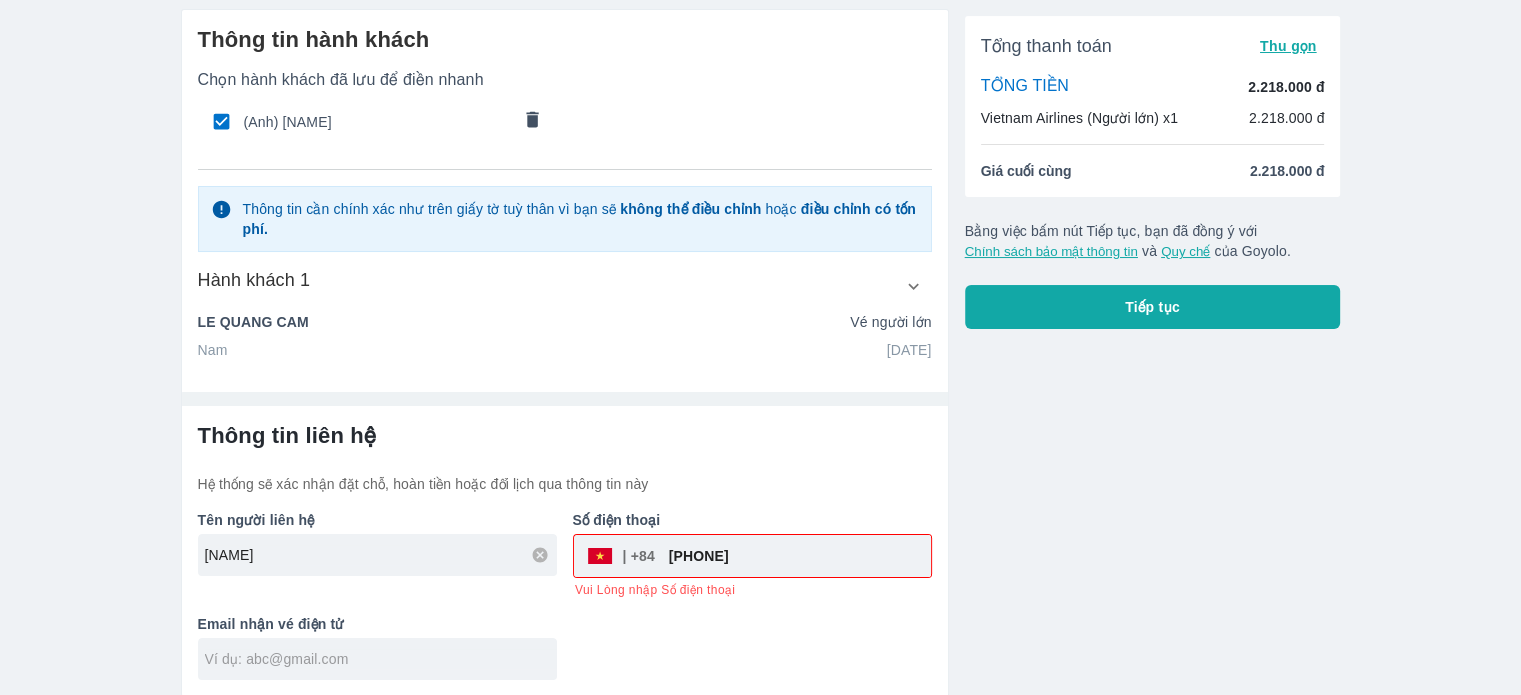 type on "[PHONE]" 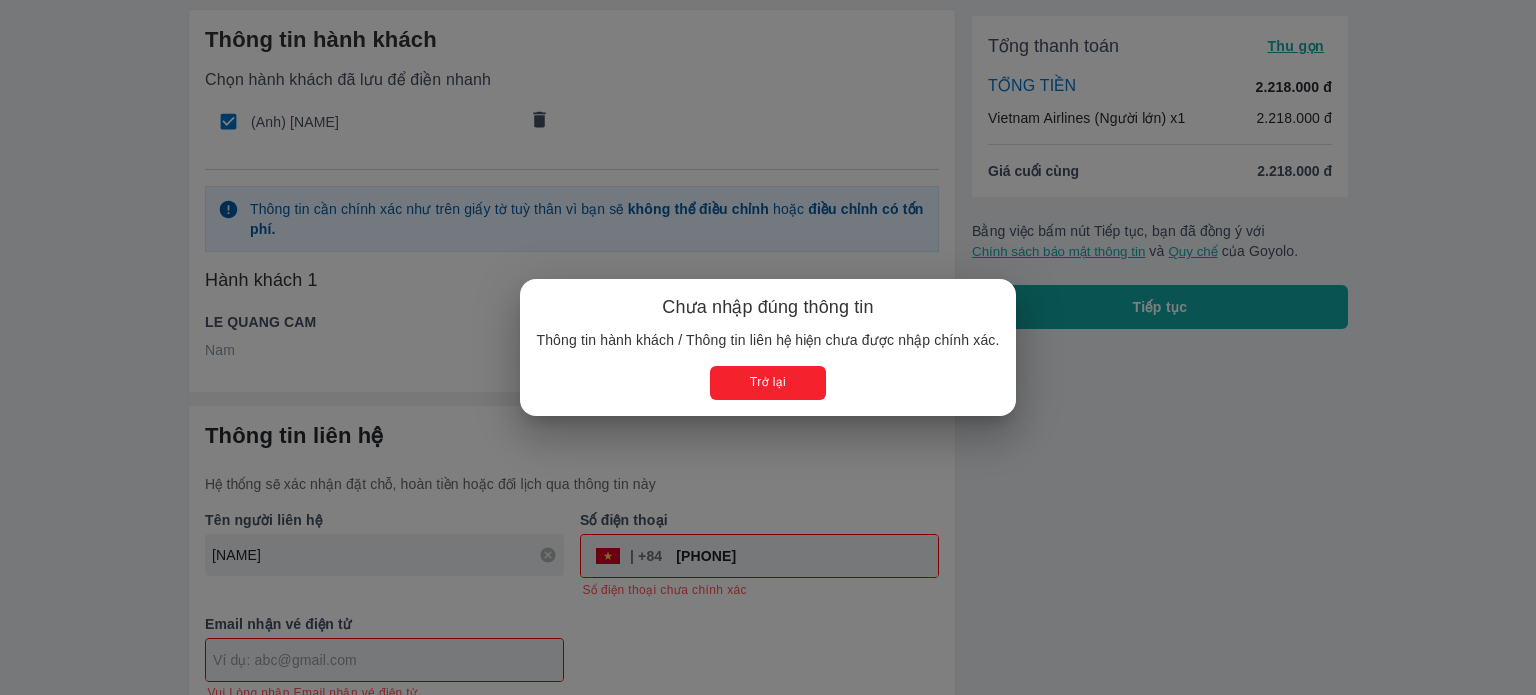 click on "Trở lại" at bounding box center (768, 382) 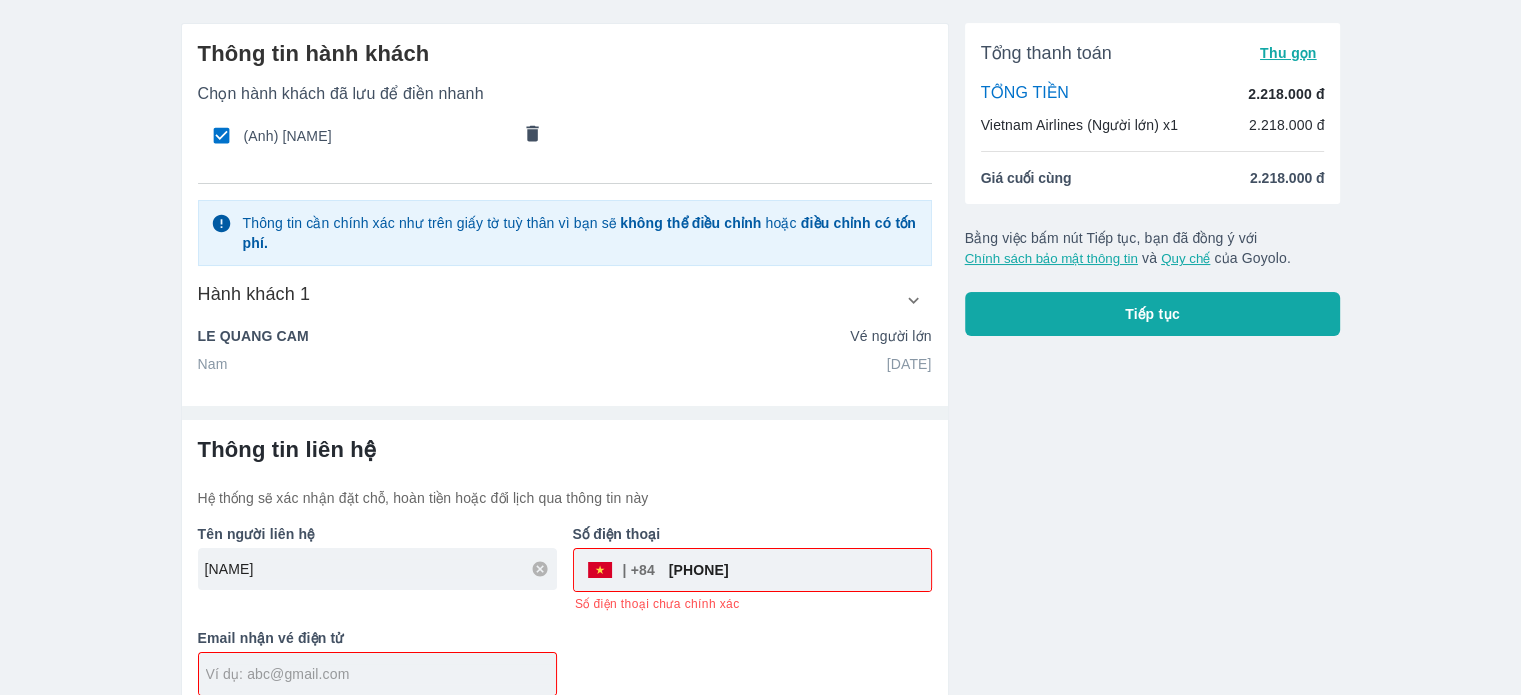 scroll, scrollTop: 0, scrollLeft: 0, axis: both 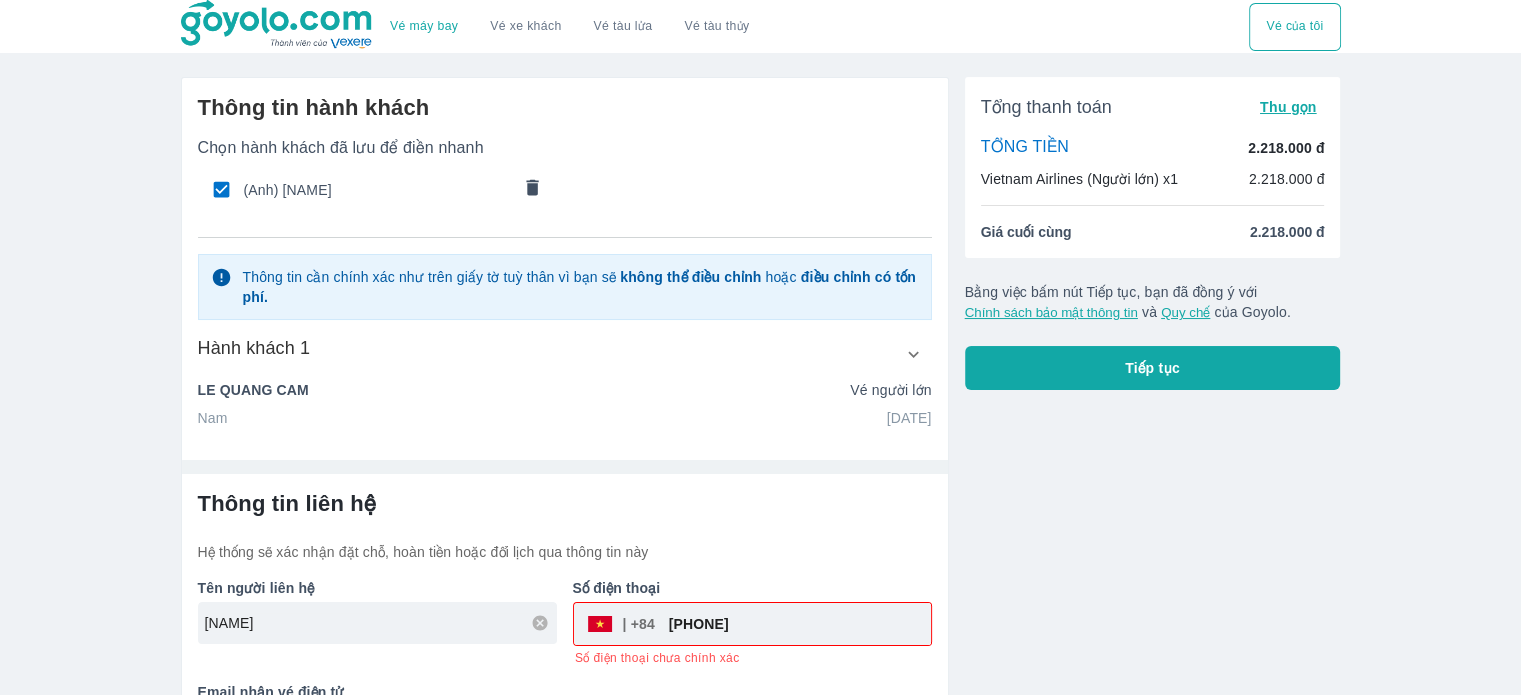 click 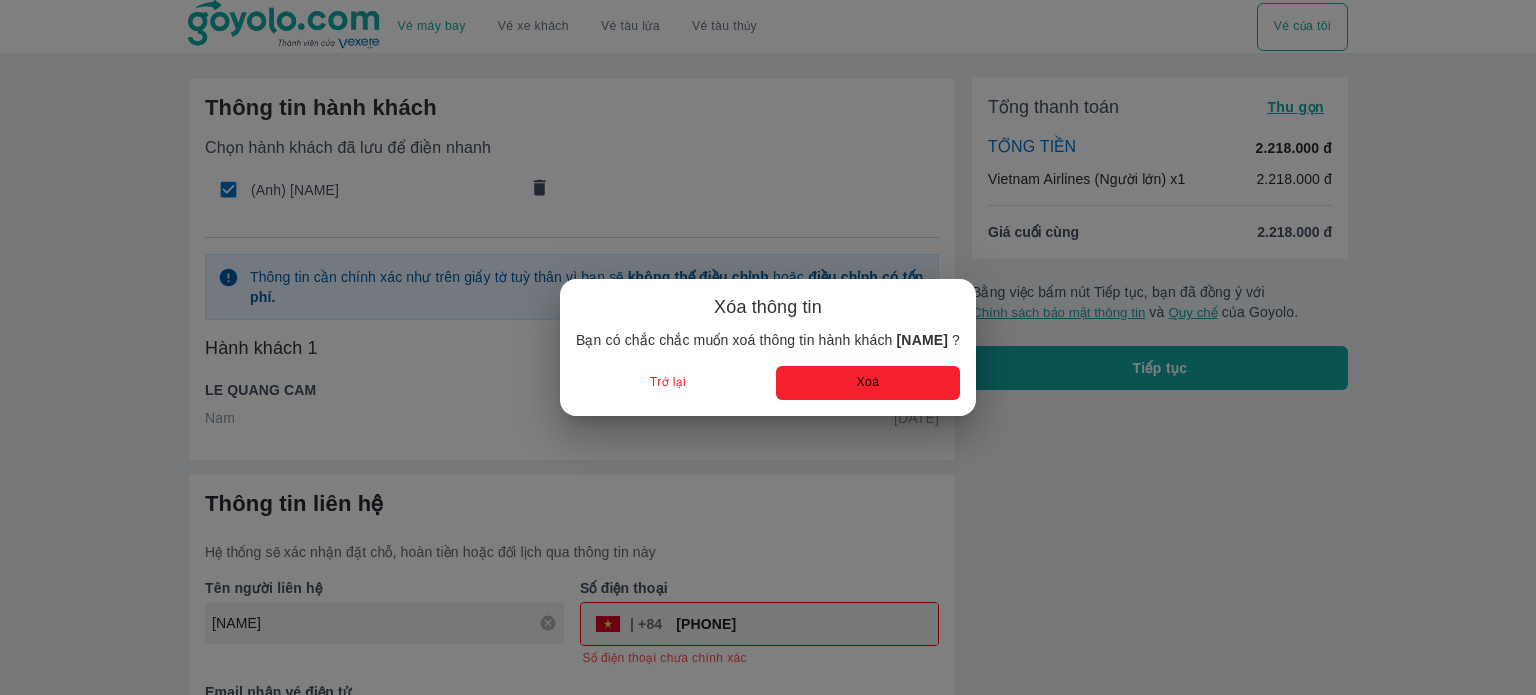 click on "Xoá" at bounding box center (868, 382) 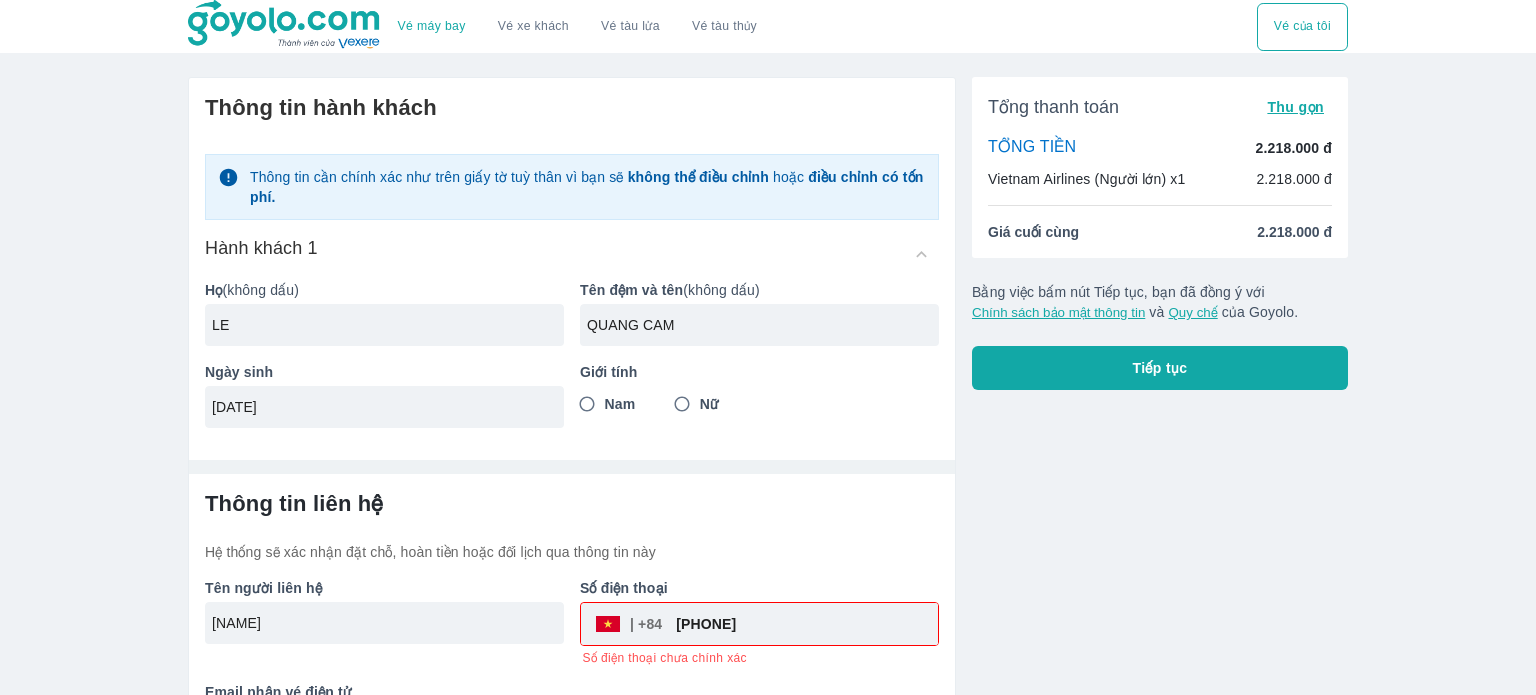type 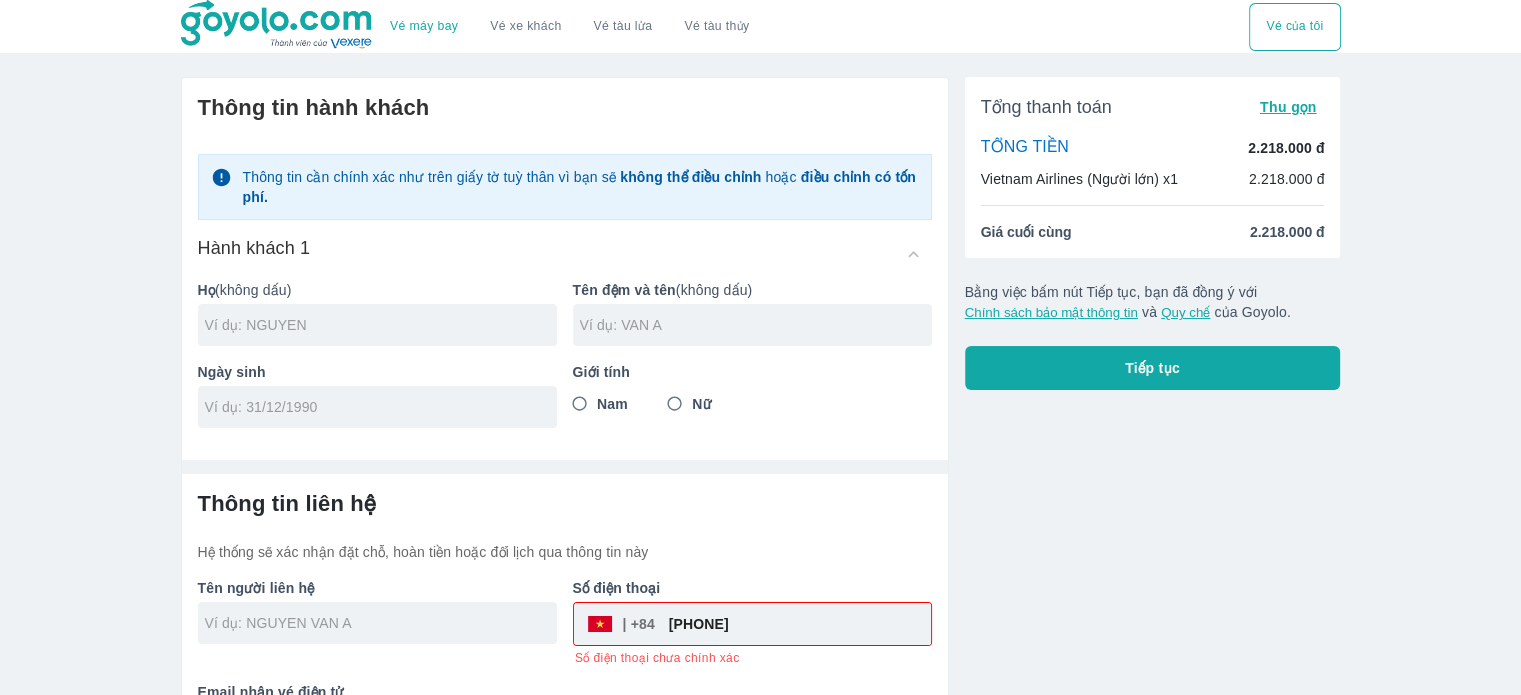 click on "[PHONE]" at bounding box center [793, 624] 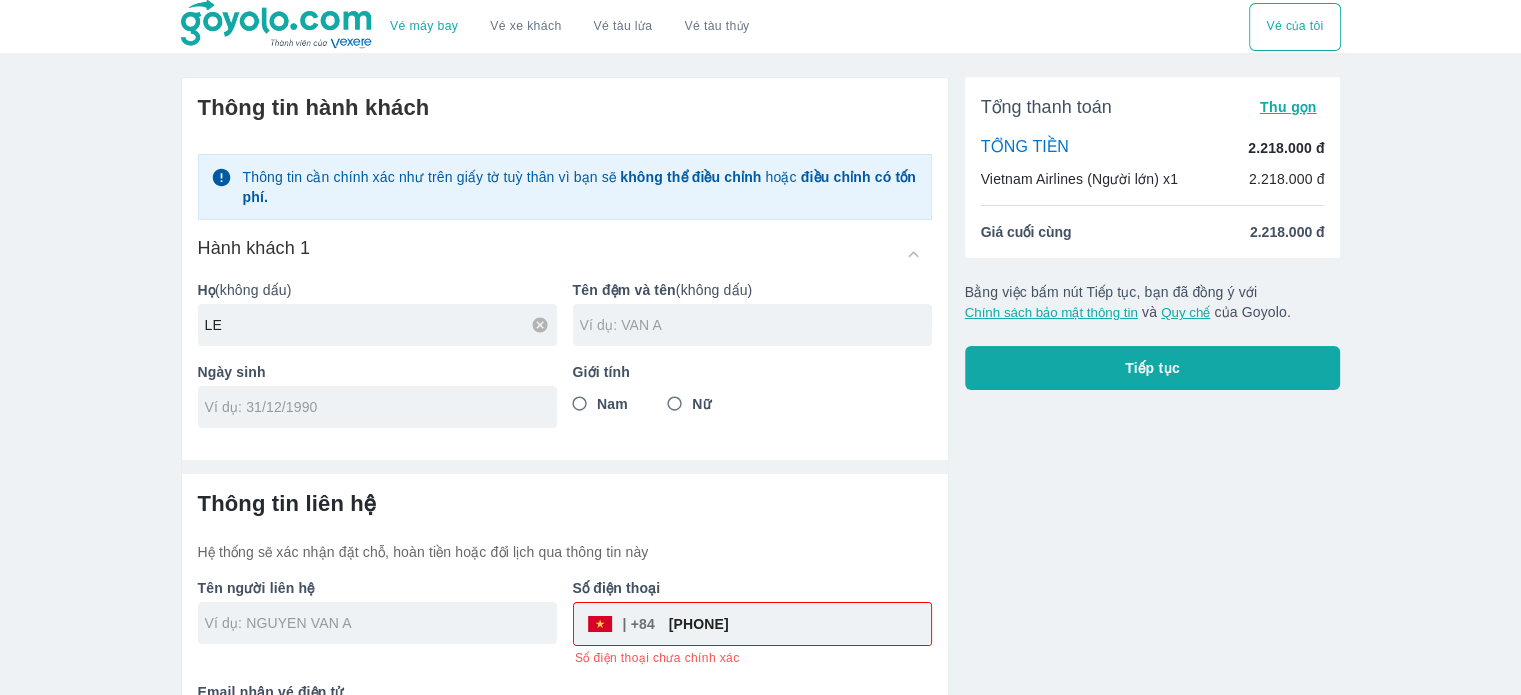 type on "LE" 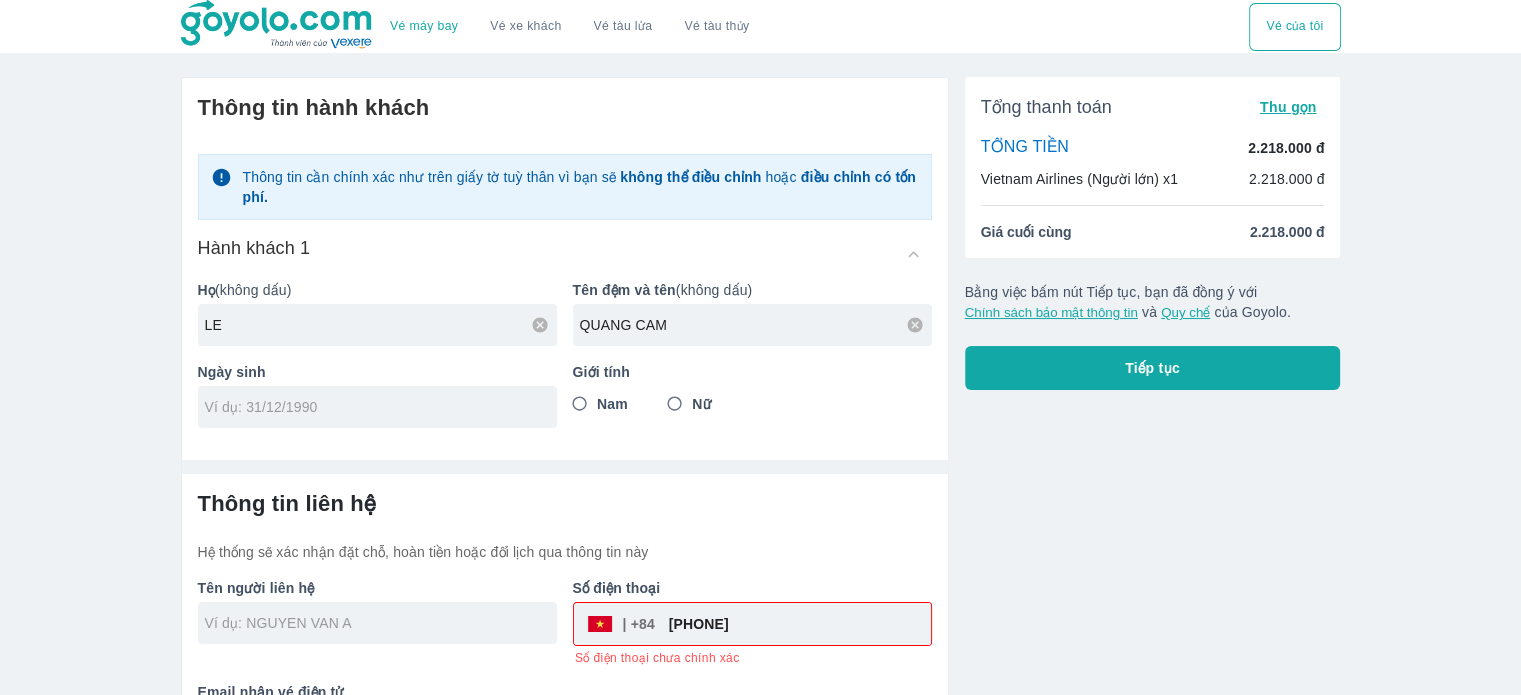 type on "QUANG CAM" 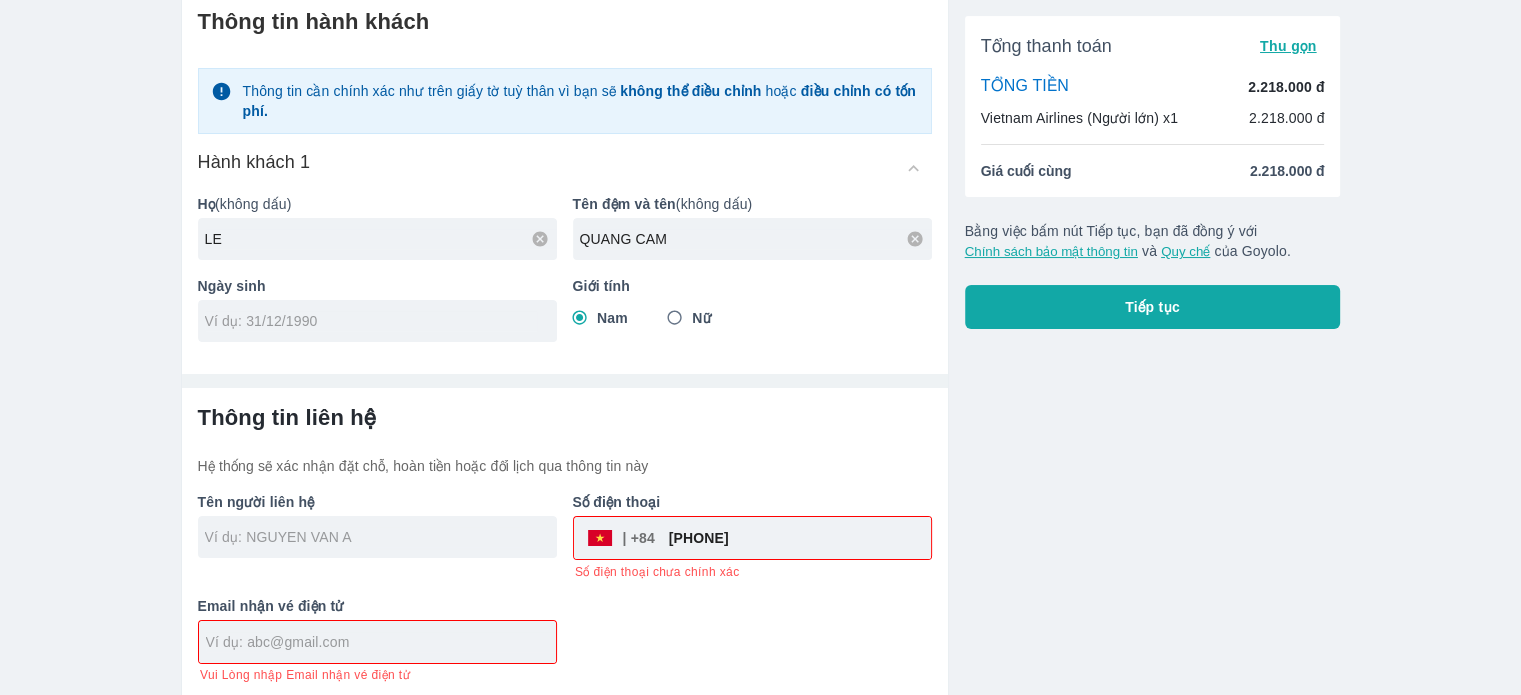 scroll, scrollTop: 89, scrollLeft: 0, axis: vertical 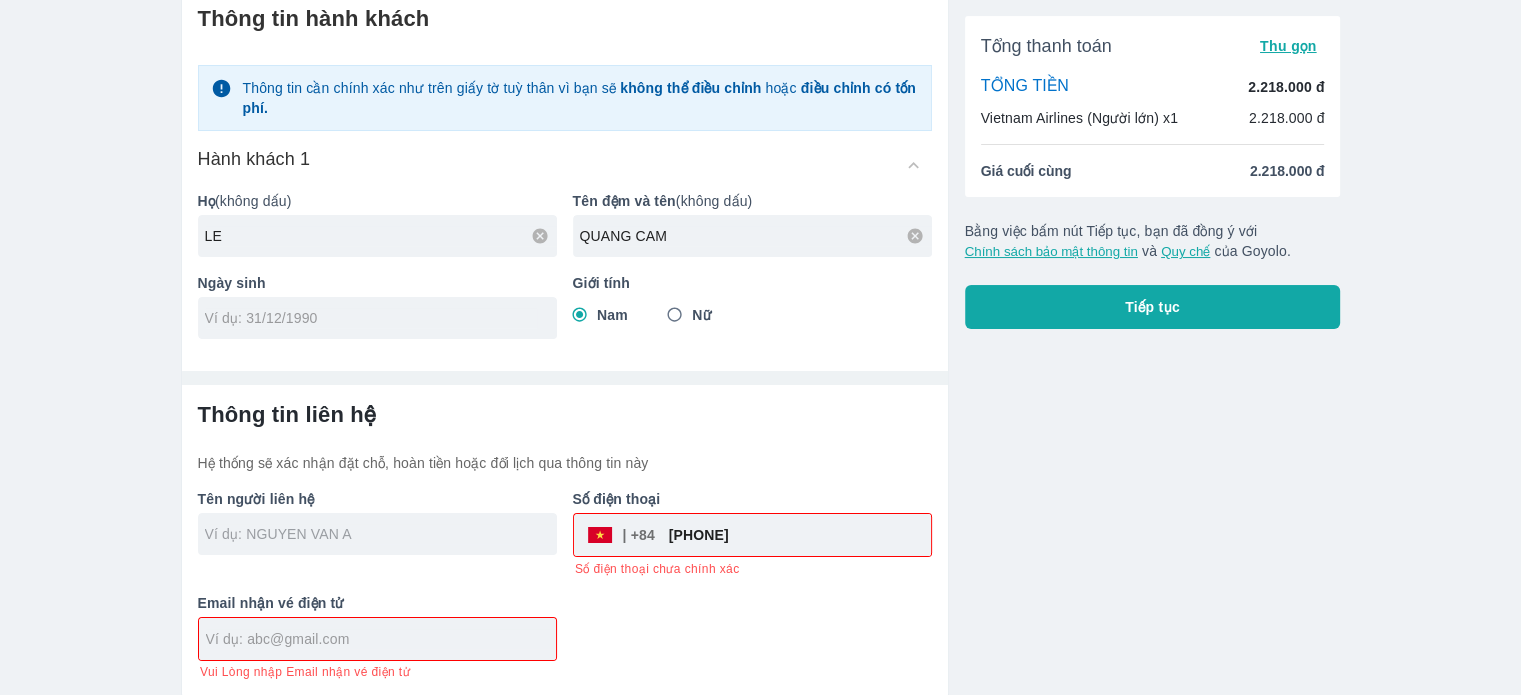 click at bounding box center [381, 534] 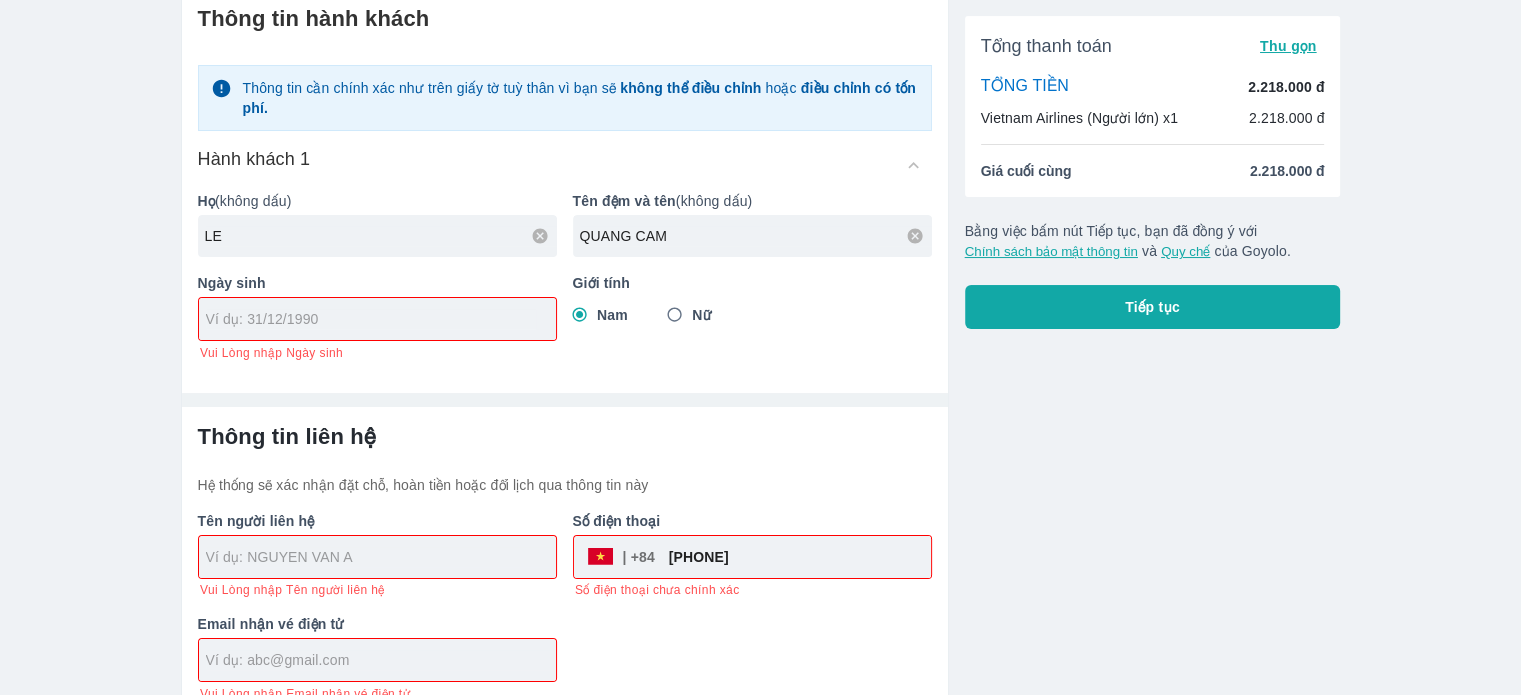 click on "[PHONE]" at bounding box center (793, 557) 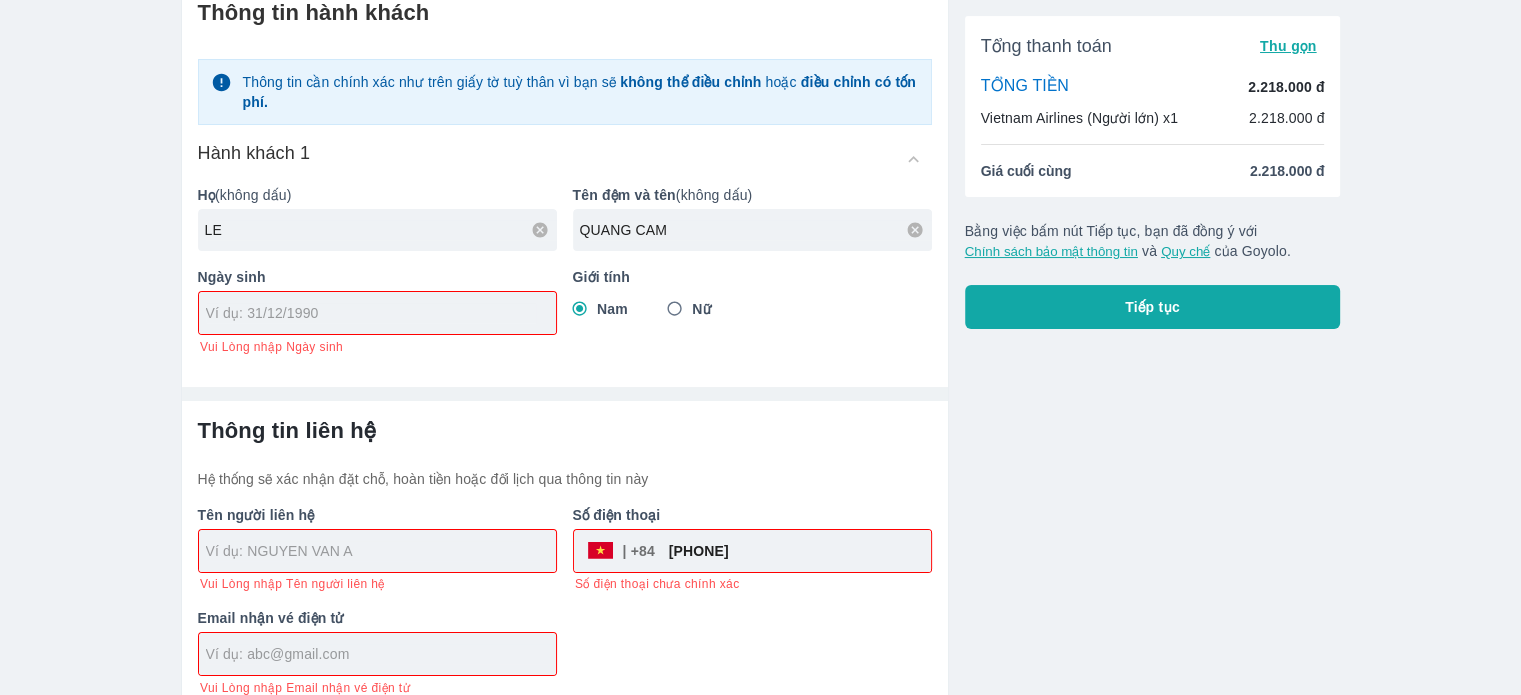 scroll, scrollTop: 111, scrollLeft: 0, axis: vertical 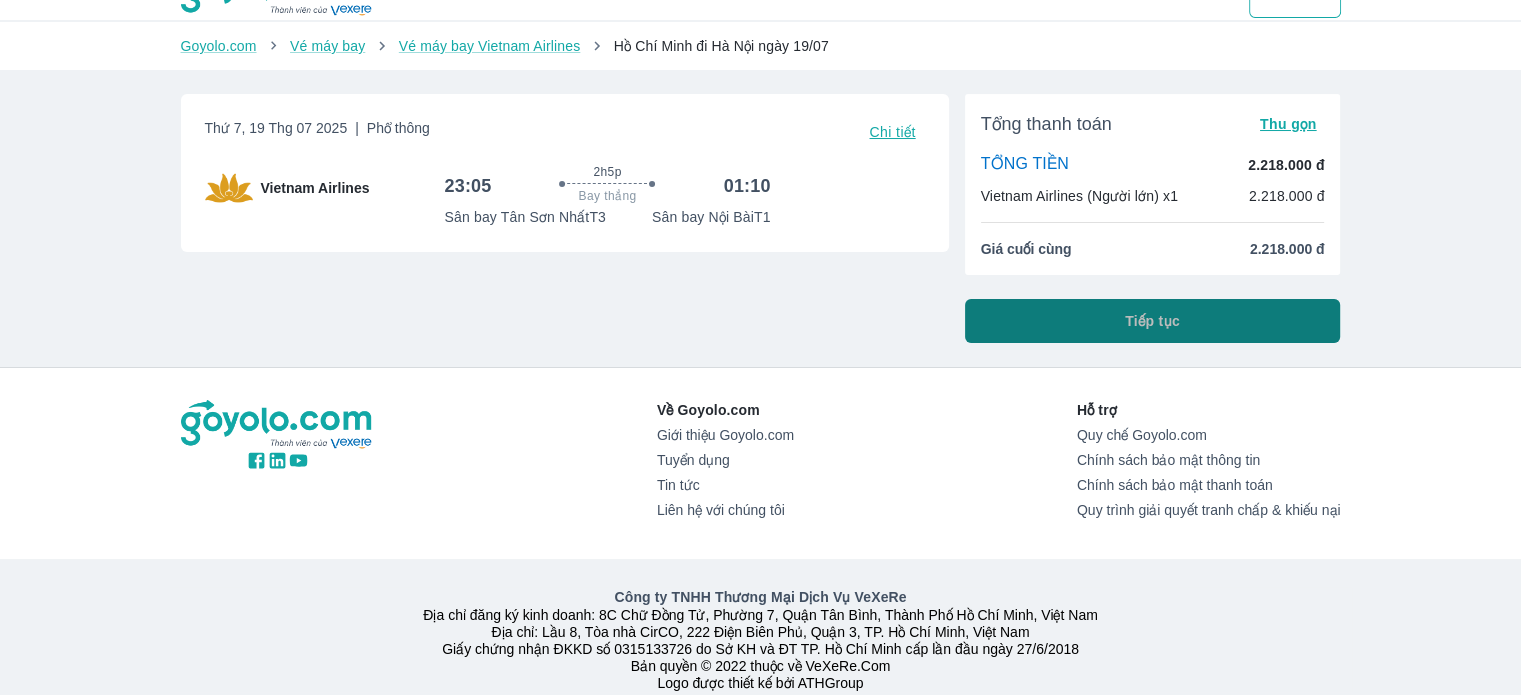 click on "Tiếp tục" at bounding box center (1152, 321) 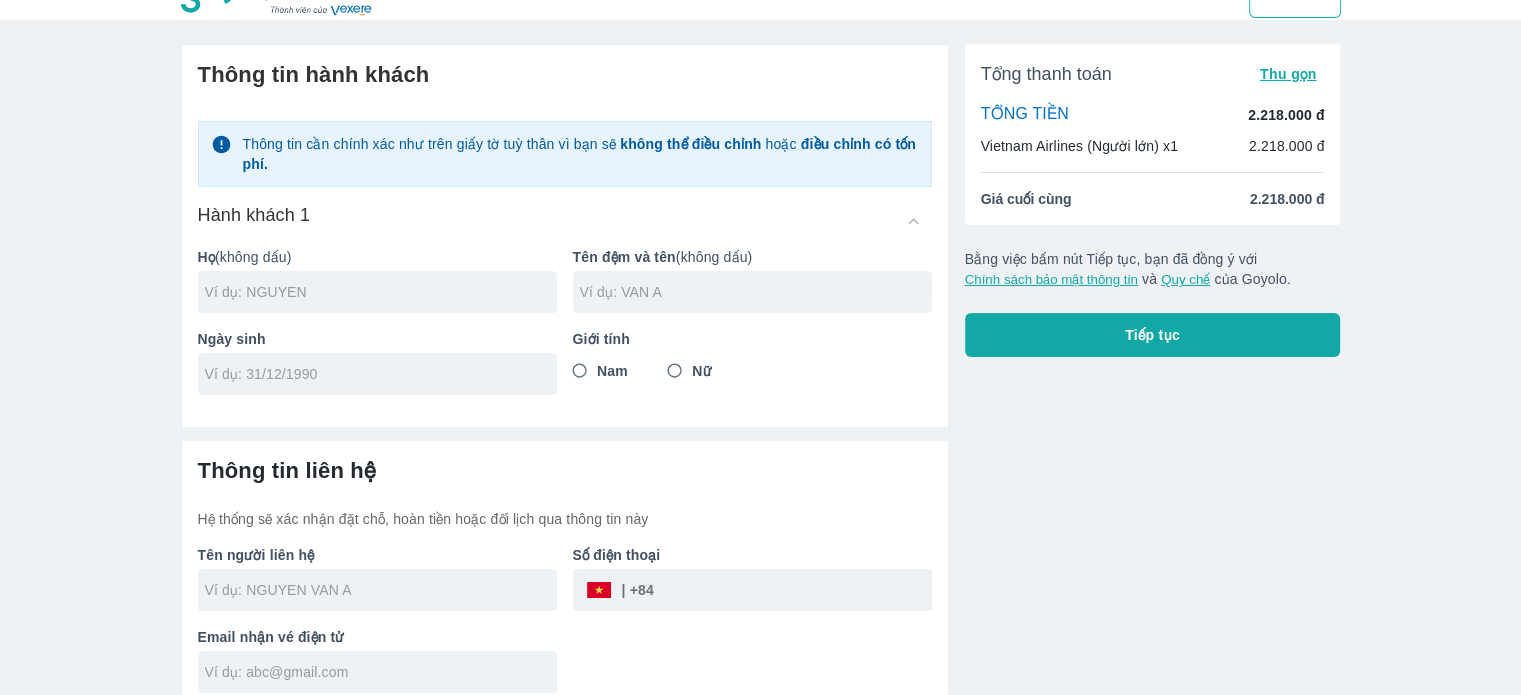 scroll, scrollTop: 0, scrollLeft: 0, axis: both 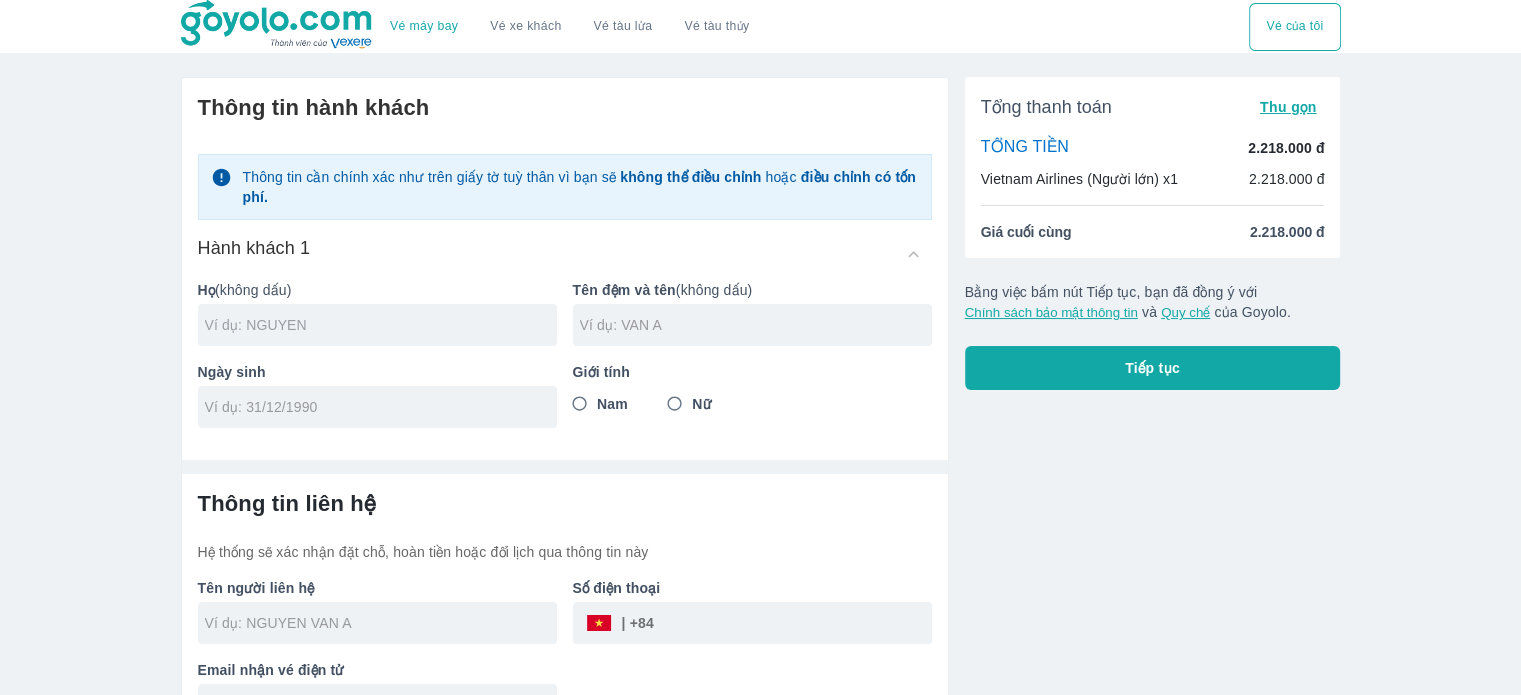 click at bounding box center (381, 325) 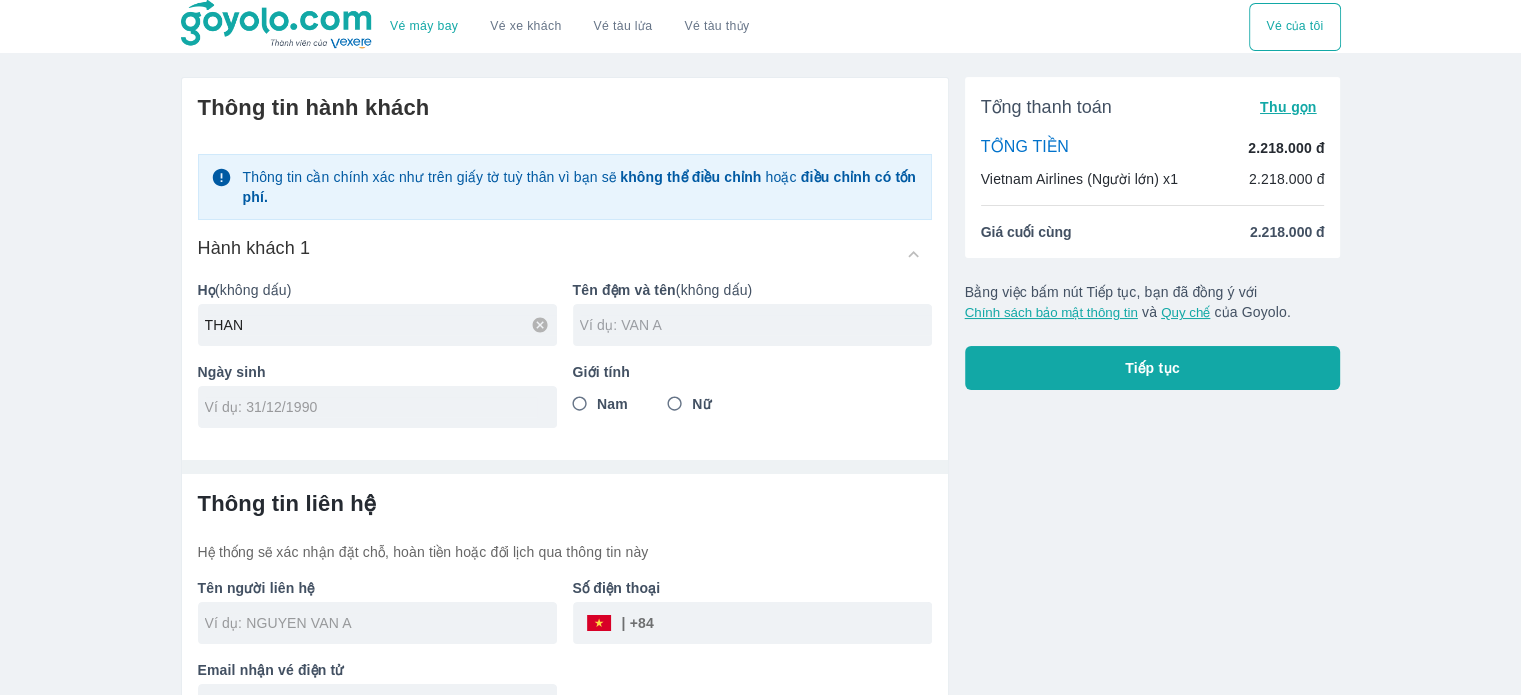 type on "THAN" 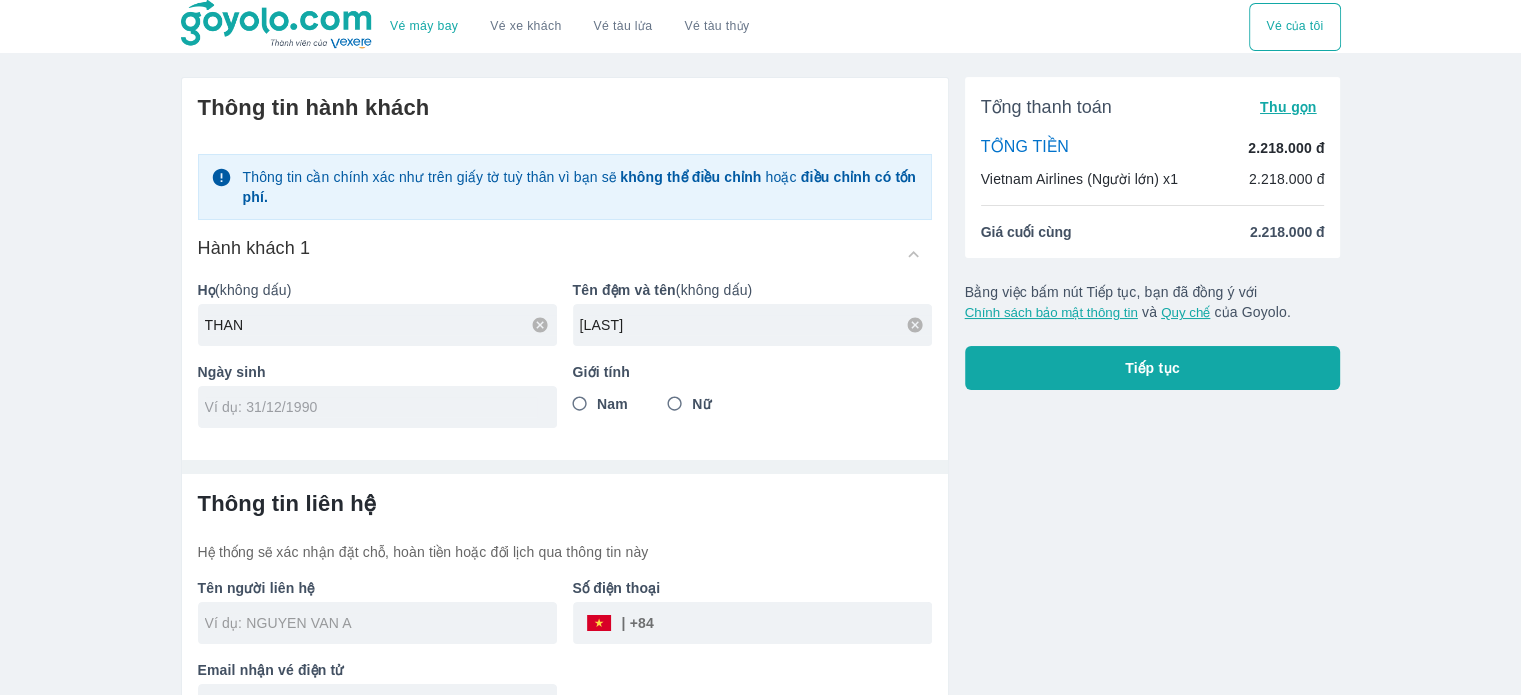 type on "[FIRST] [LAST]" 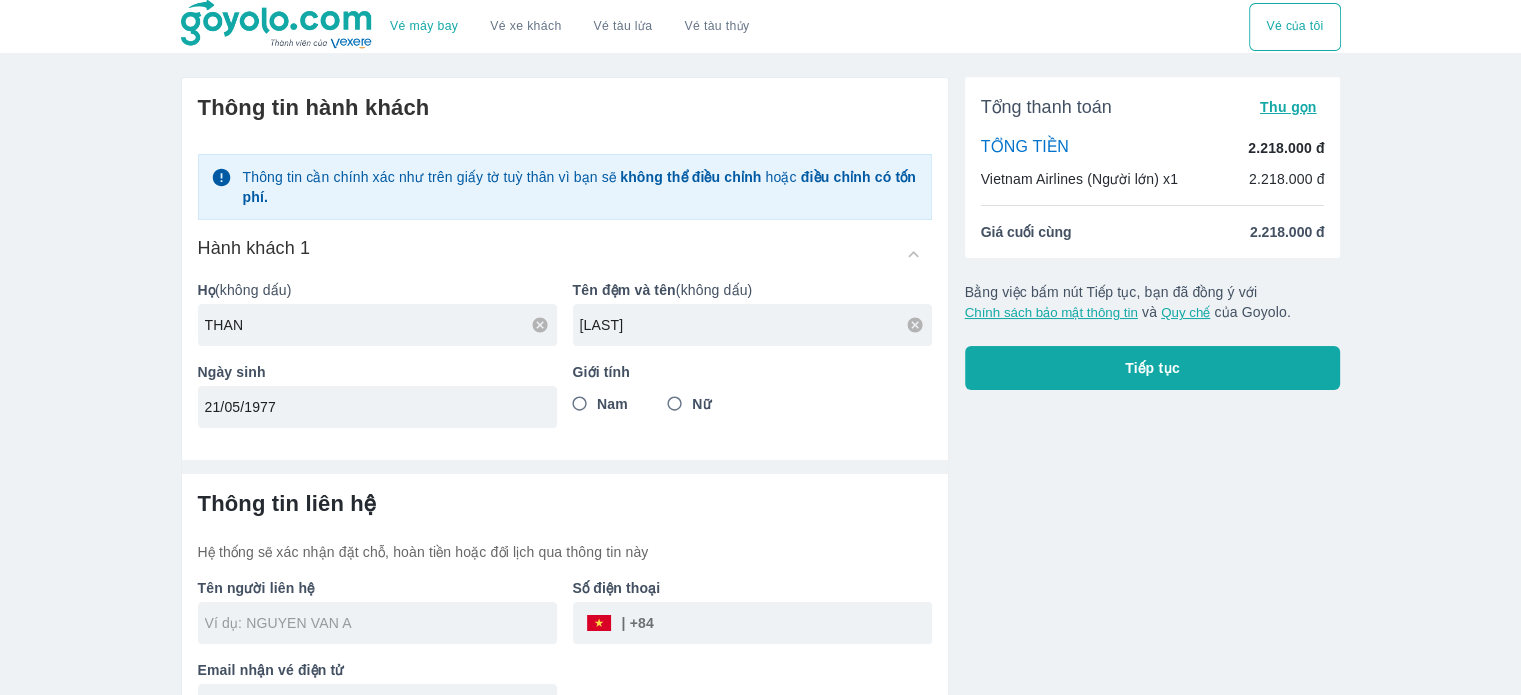 type on "21/05/1977" 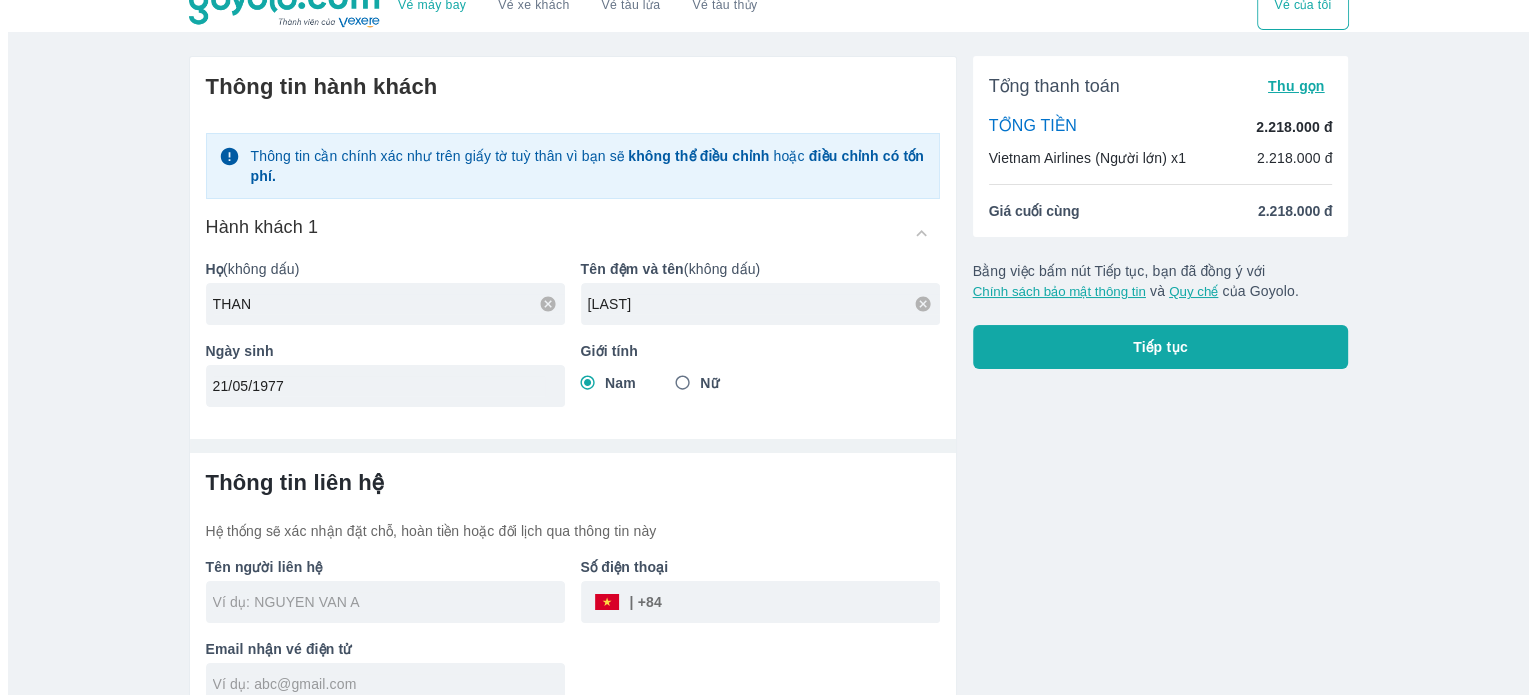 scroll, scrollTop: 47, scrollLeft: 0, axis: vertical 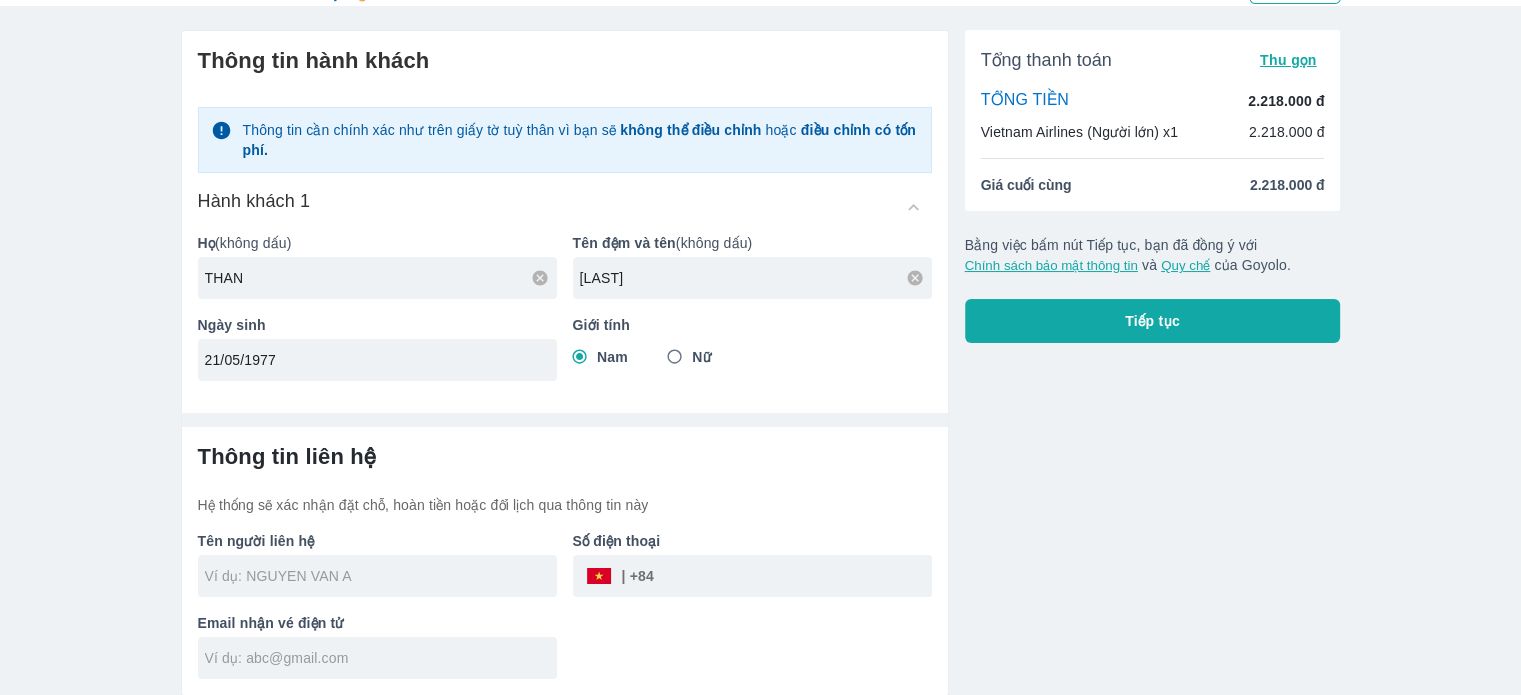 click at bounding box center (793, 576) 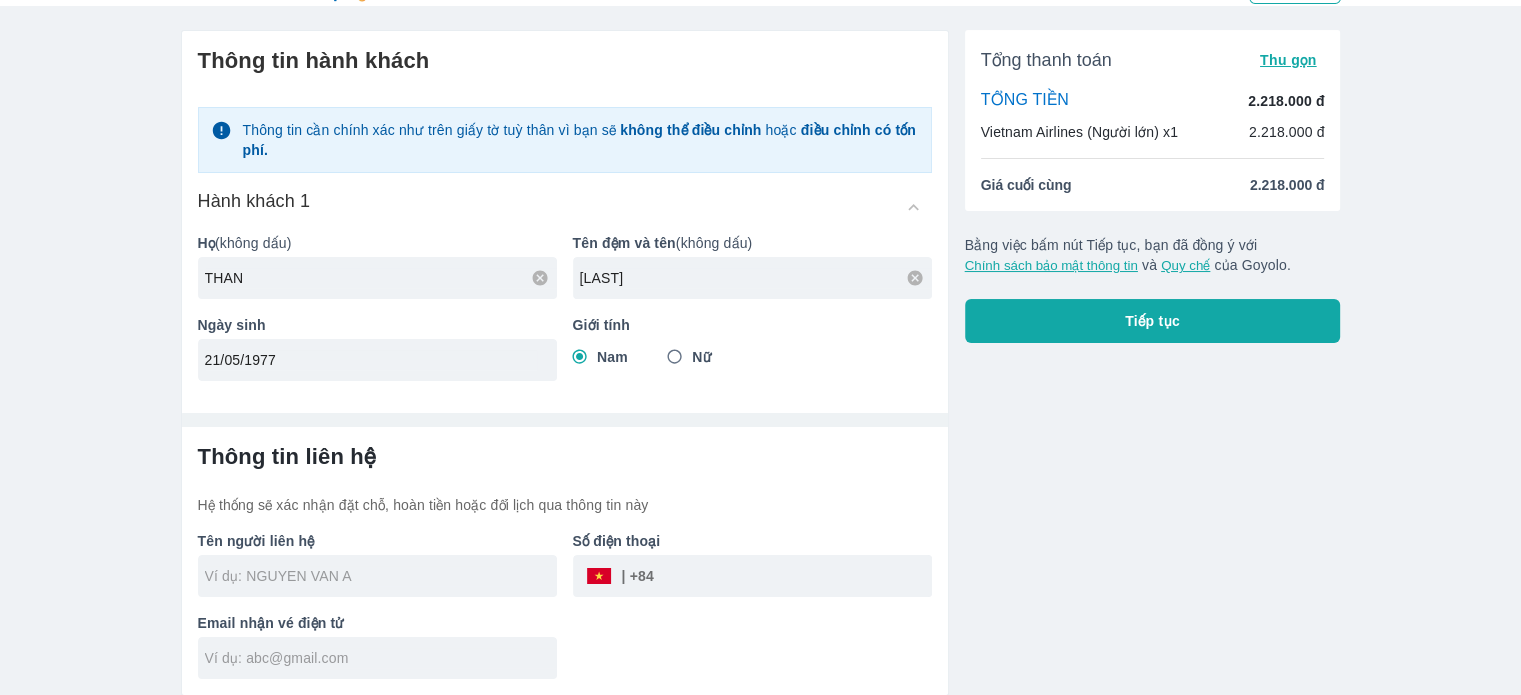 type on "[FIRST] [LAST]" 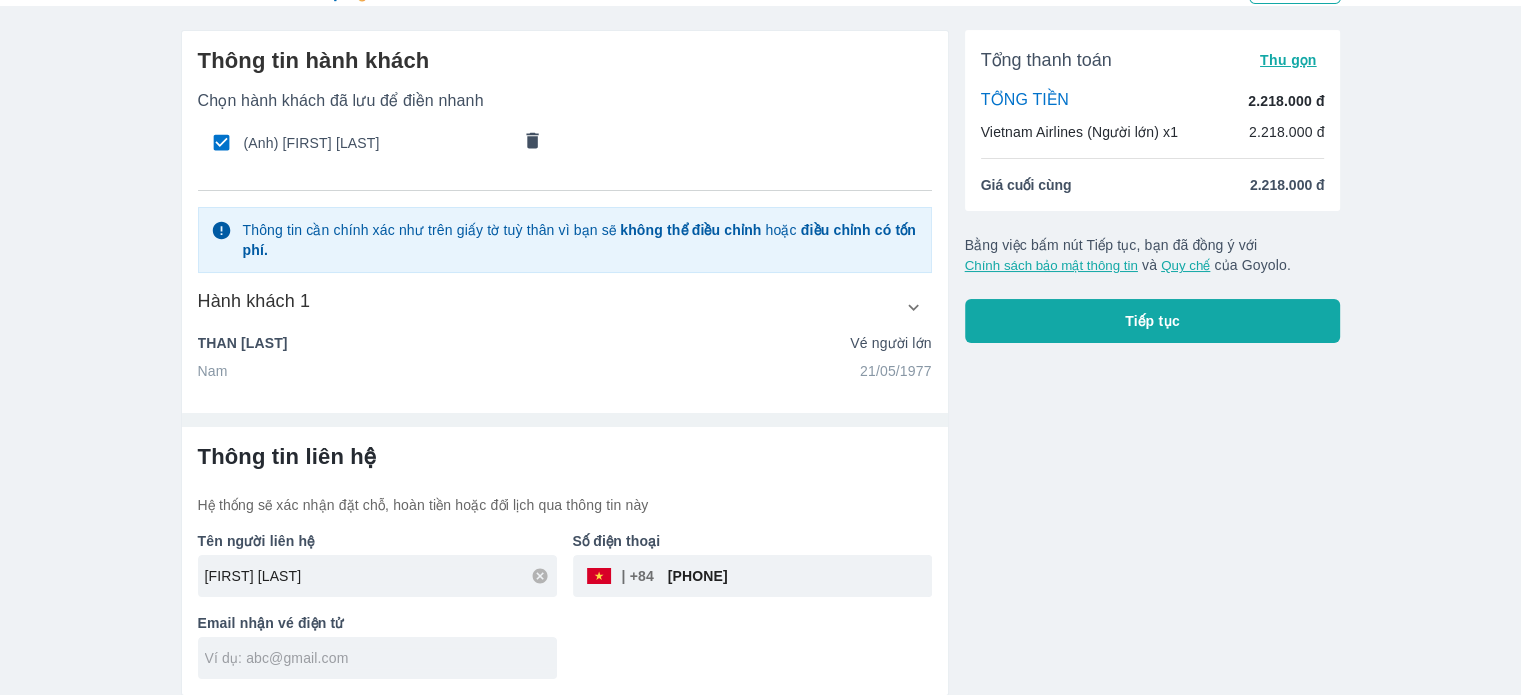 type on "[PHONE]" 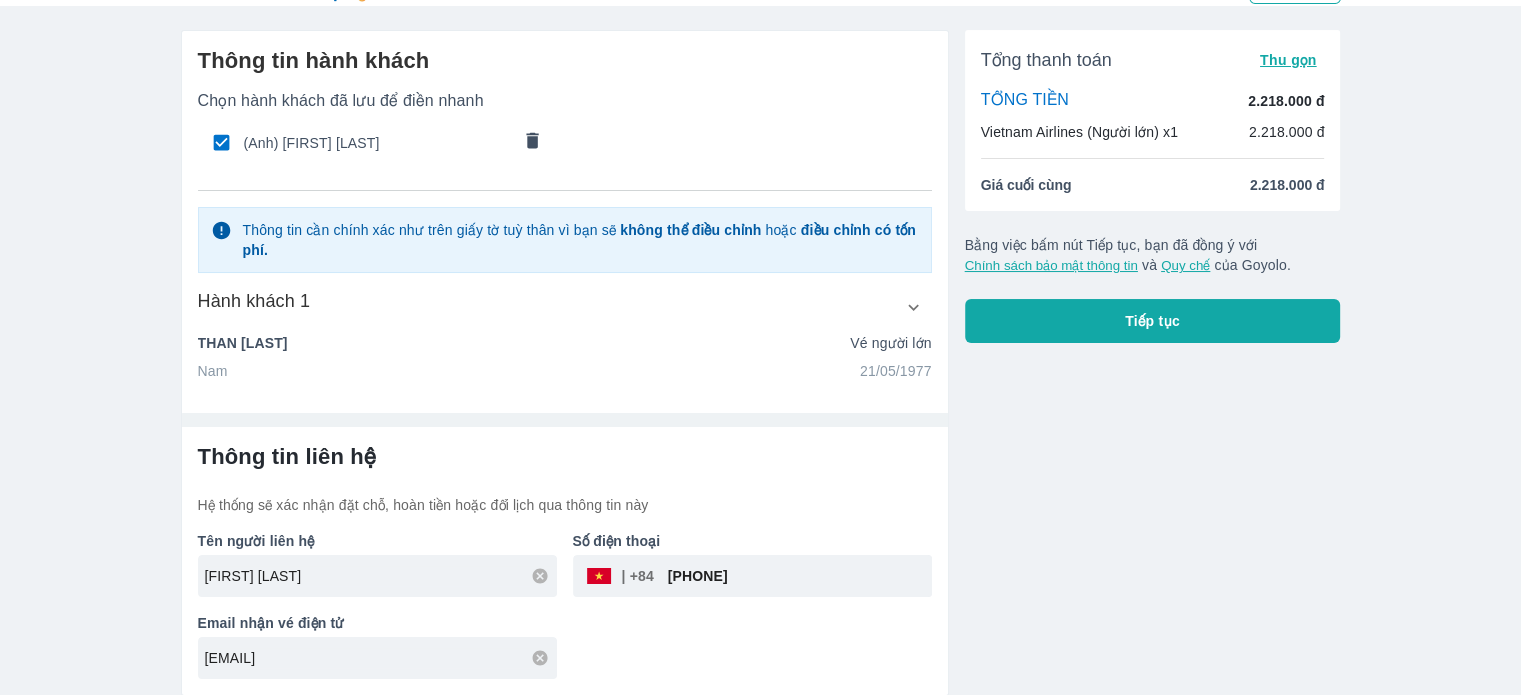 type on "[USERNAME]@example.com" 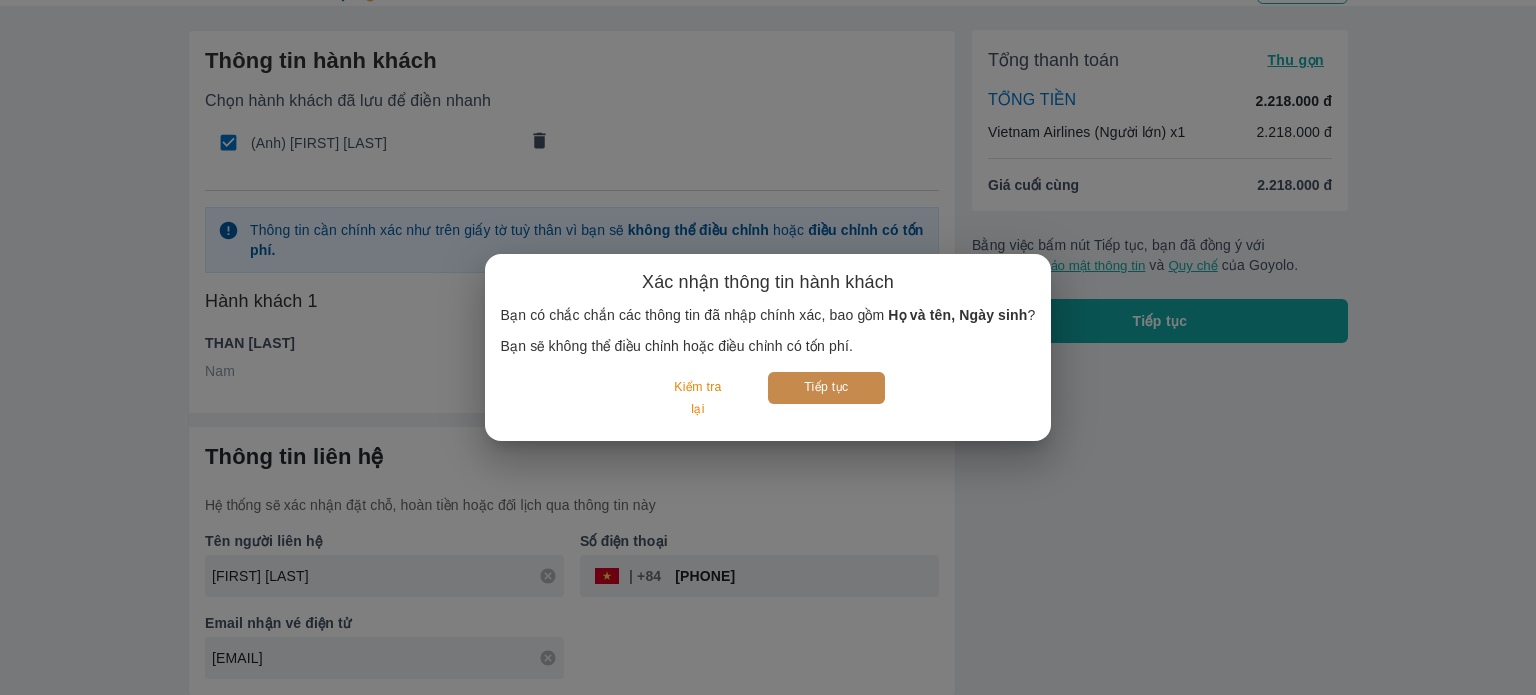click on "Tiếp tục" at bounding box center [826, 387] 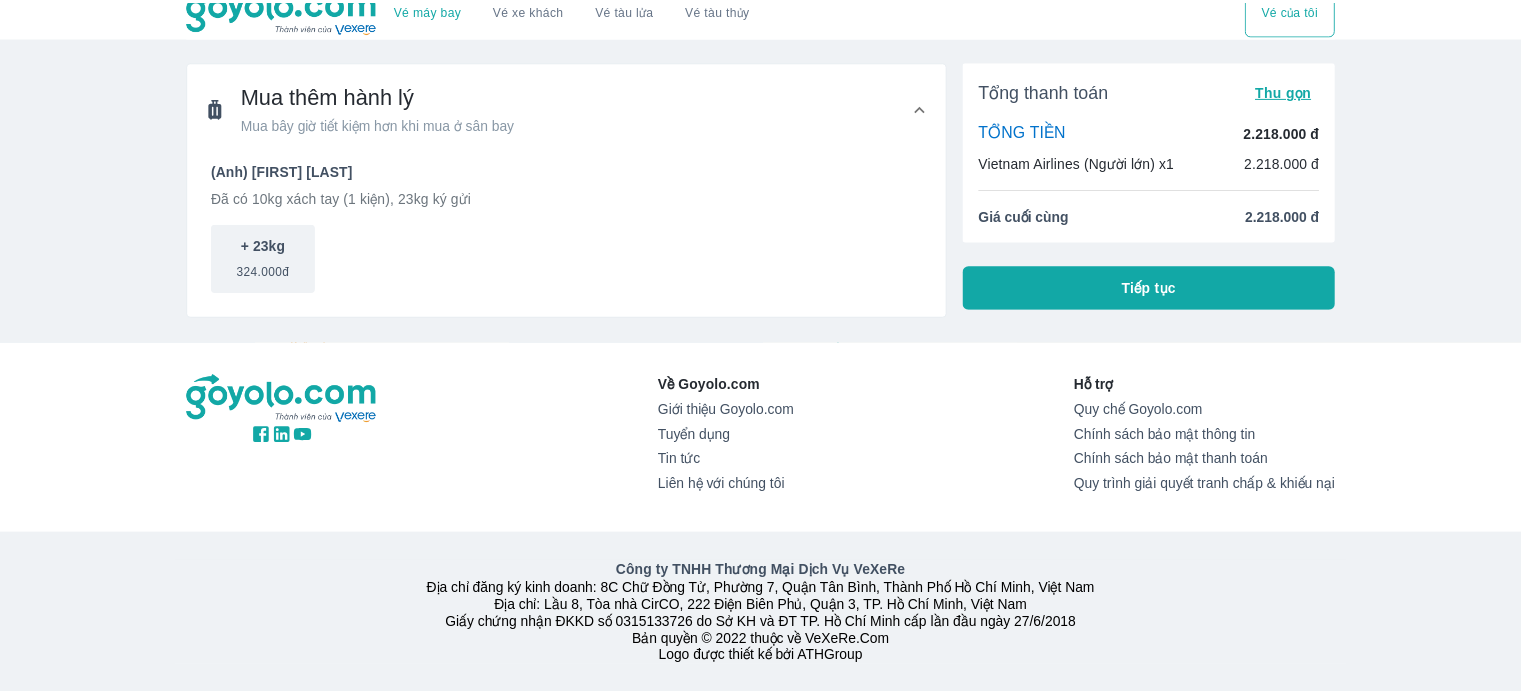 scroll, scrollTop: 0, scrollLeft: 0, axis: both 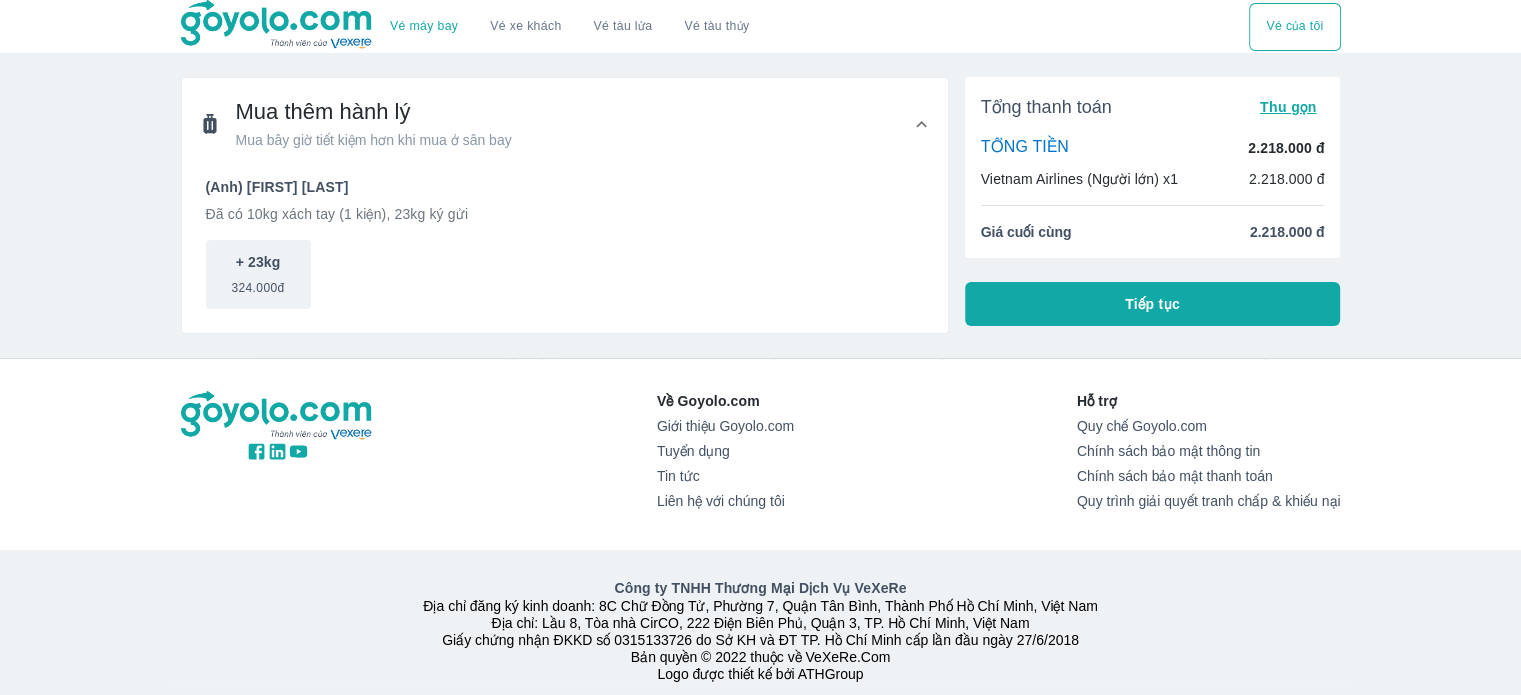 click on "Tiếp tục" at bounding box center (1153, 304) 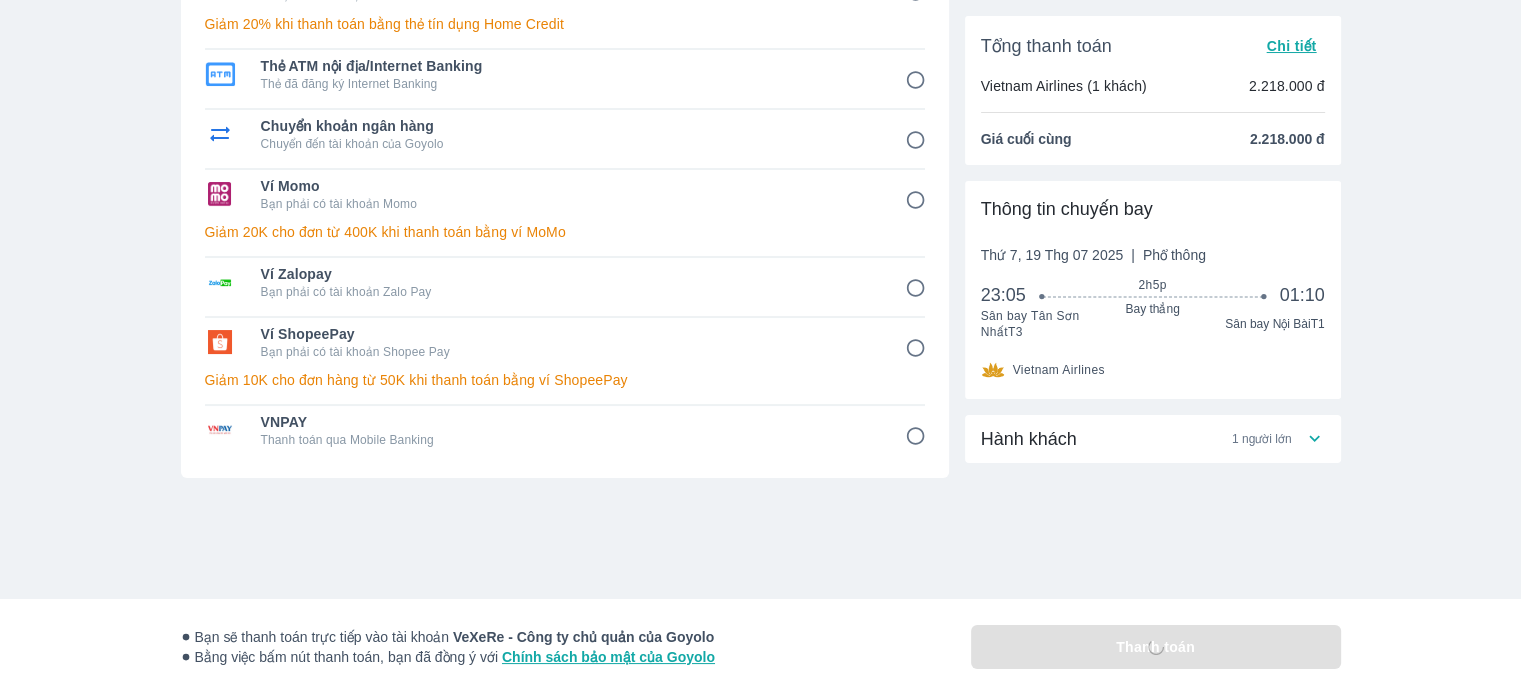 scroll, scrollTop: 200, scrollLeft: 0, axis: vertical 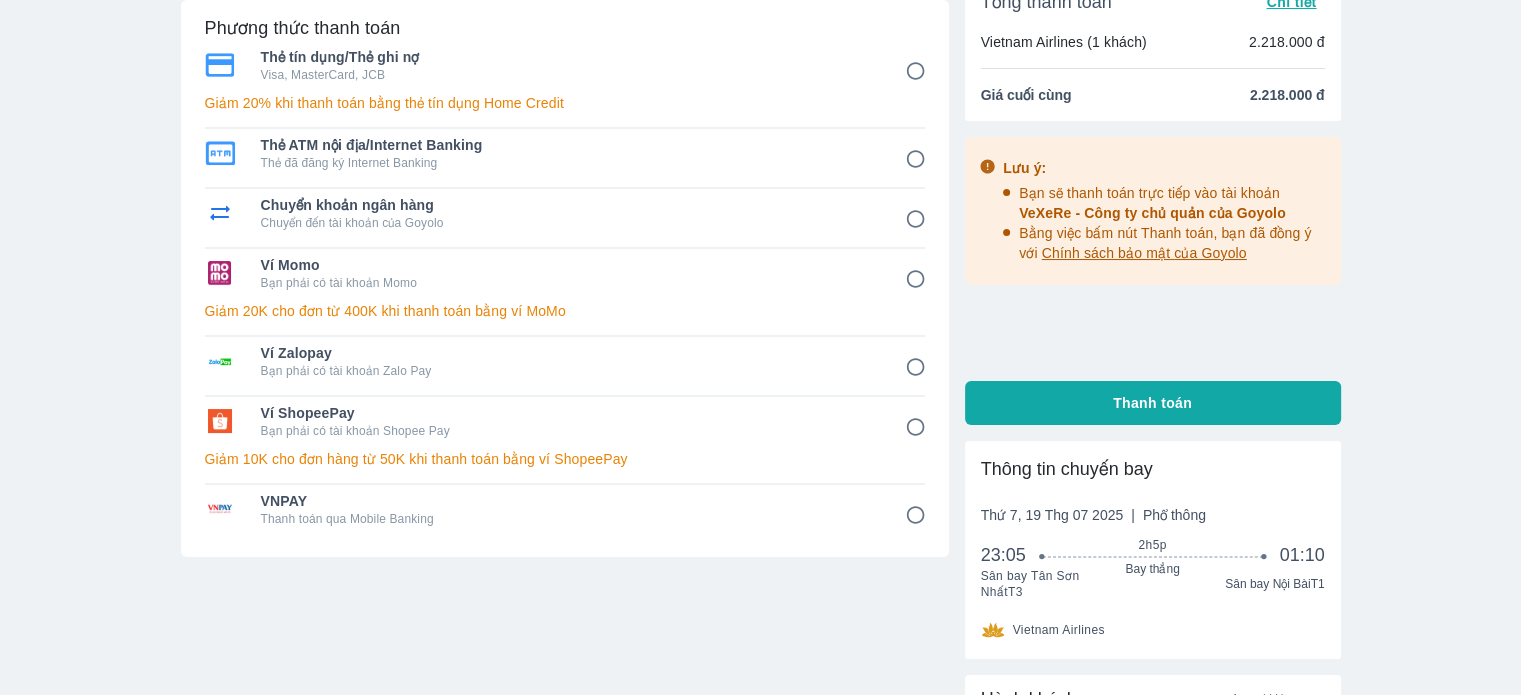click on "Thanh toán" at bounding box center (1152, 403) 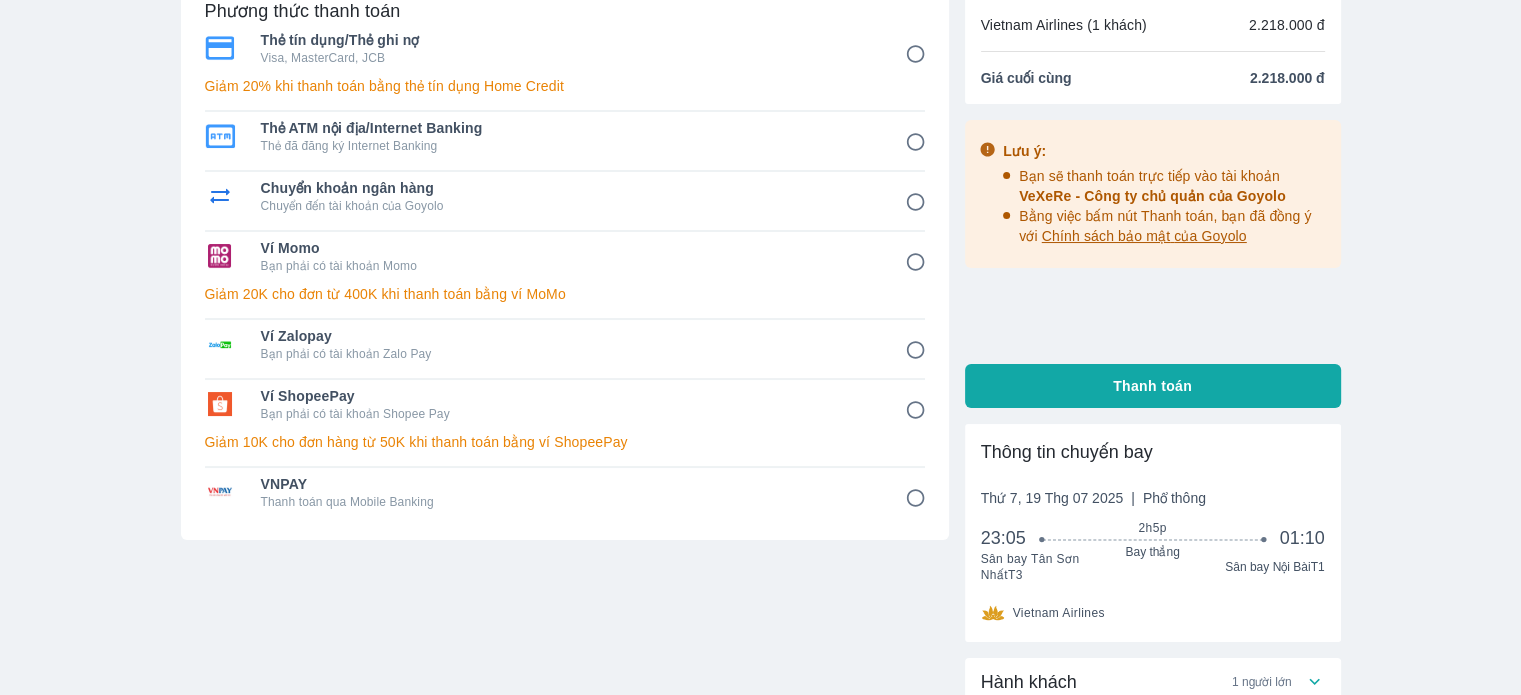 scroll, scrollTop: 52, scrollLeft: 0, axis: vertical 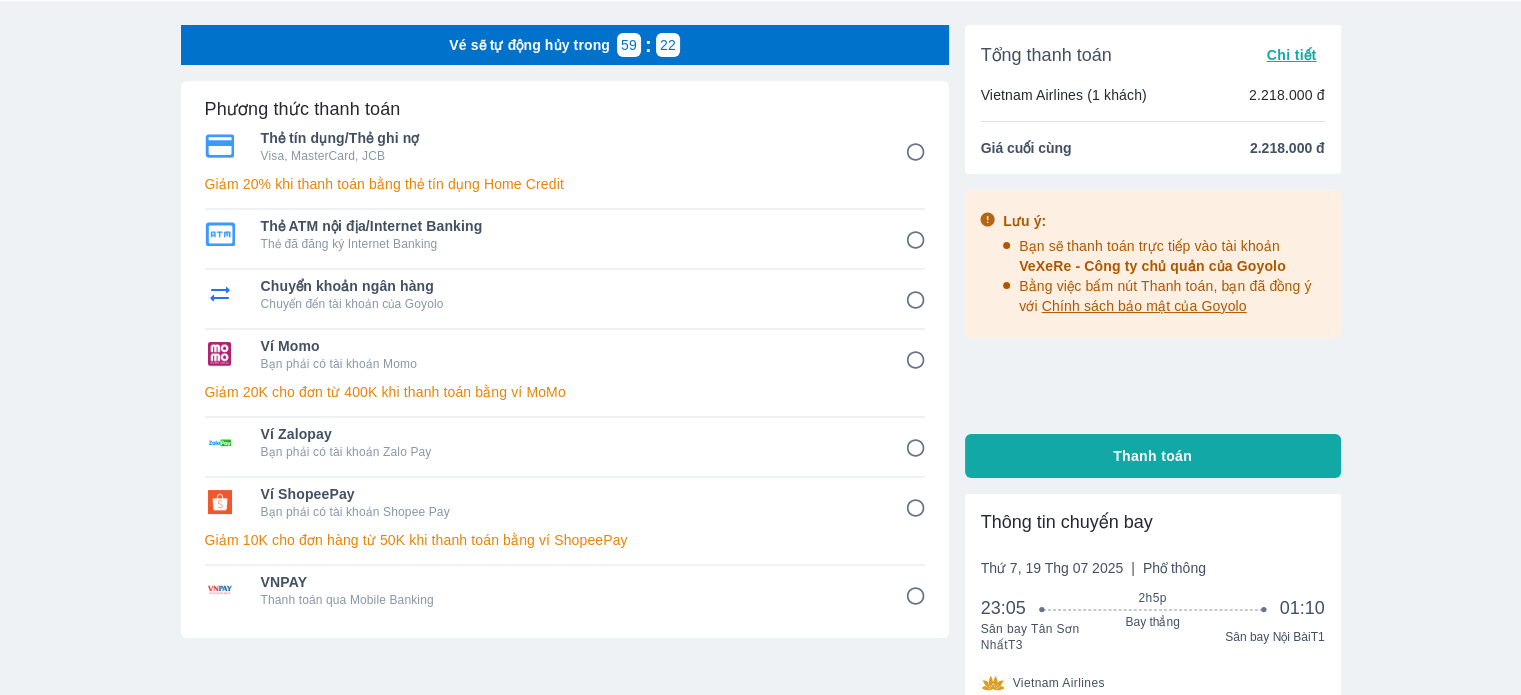 click on "Chuyển khoản ngân hàng" at bounding box center (569, 286) 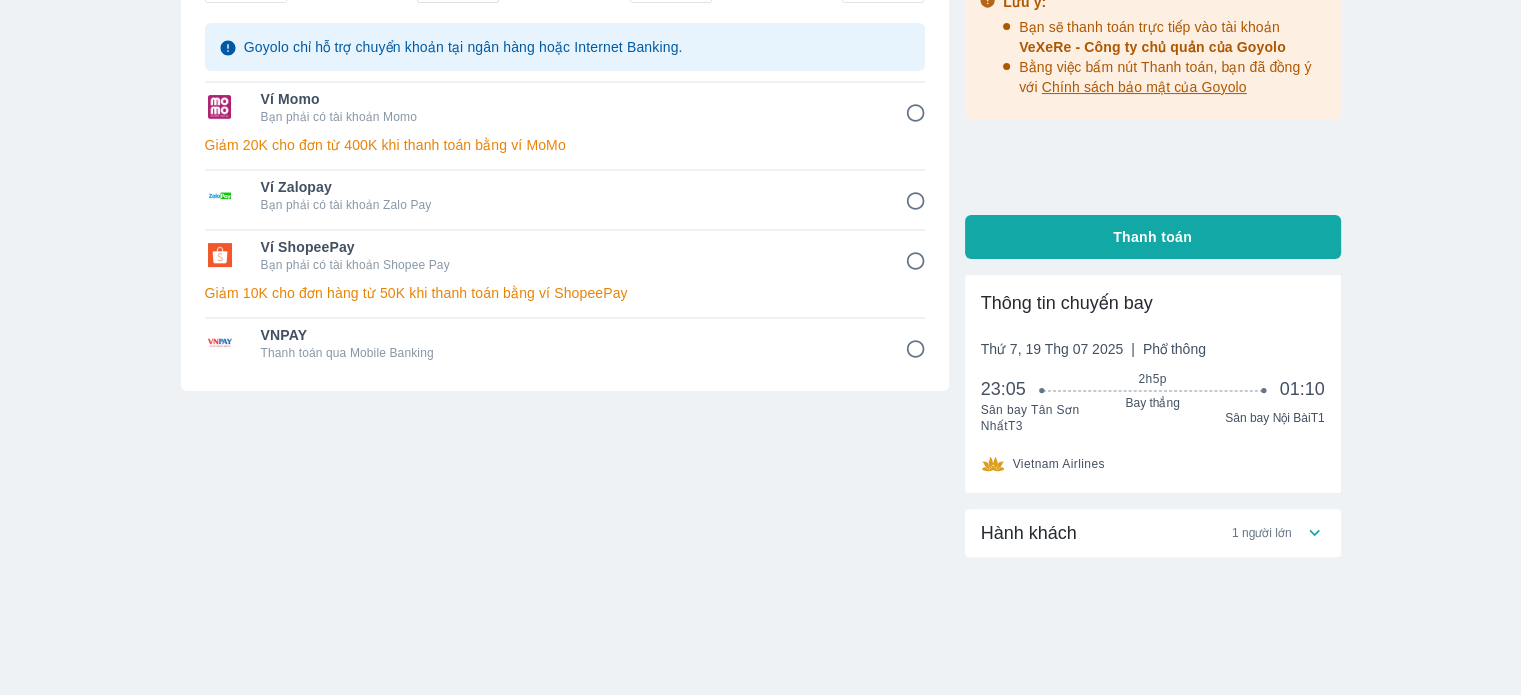 click on "VNPAY" at bounding box center (569, 335) 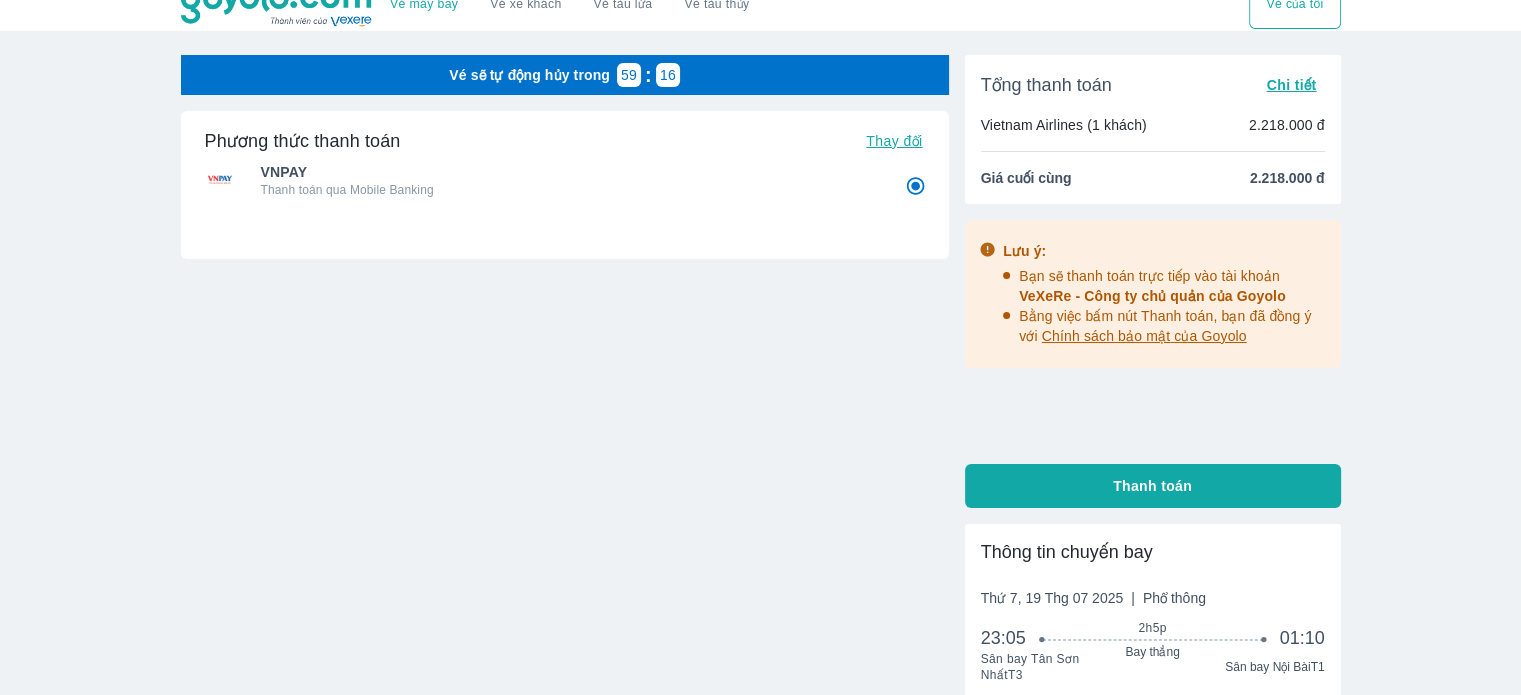 scroll, scrollTop: 0, scrollLeft: 0, axis: both 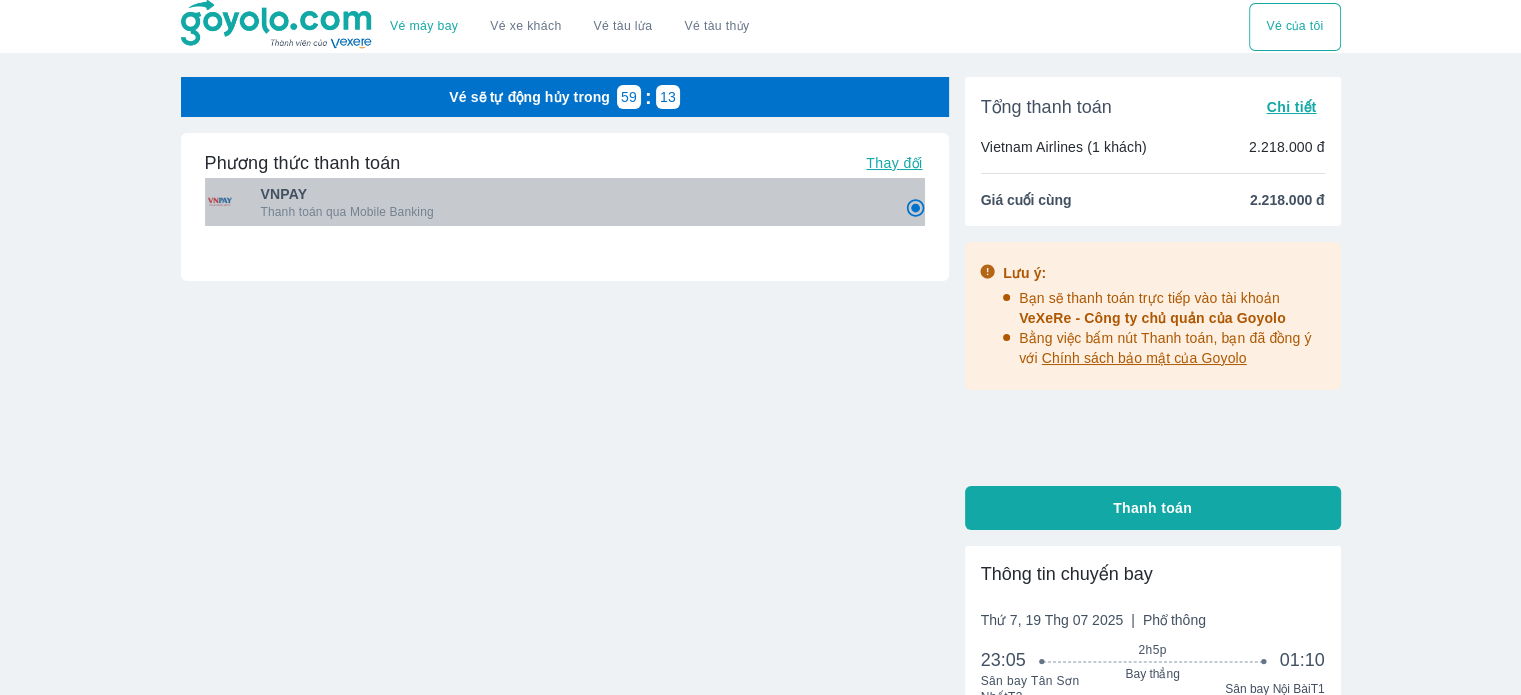 click on "Thanh toán qua Mobile Banking" at bounding box center (569, 212) 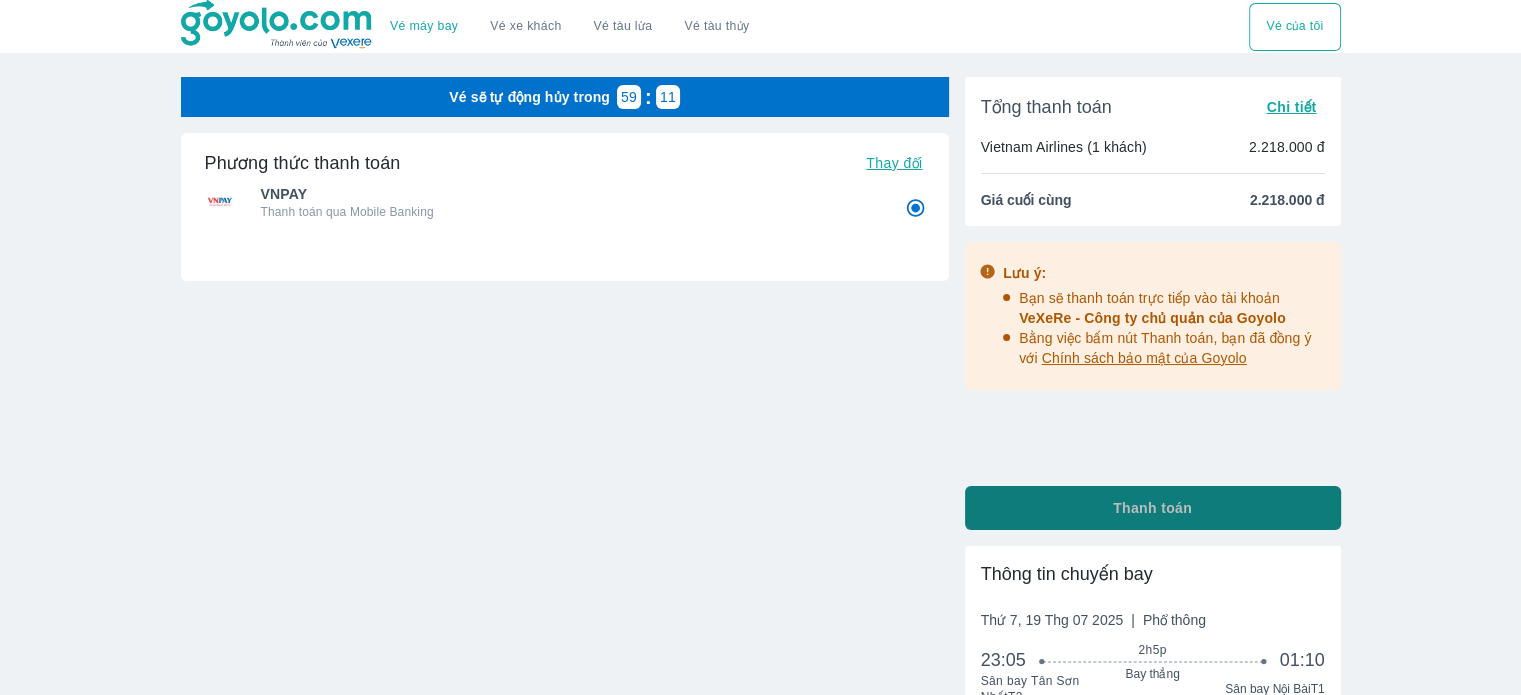 click on "Thanh toán" at bounding box center (1152, 508) 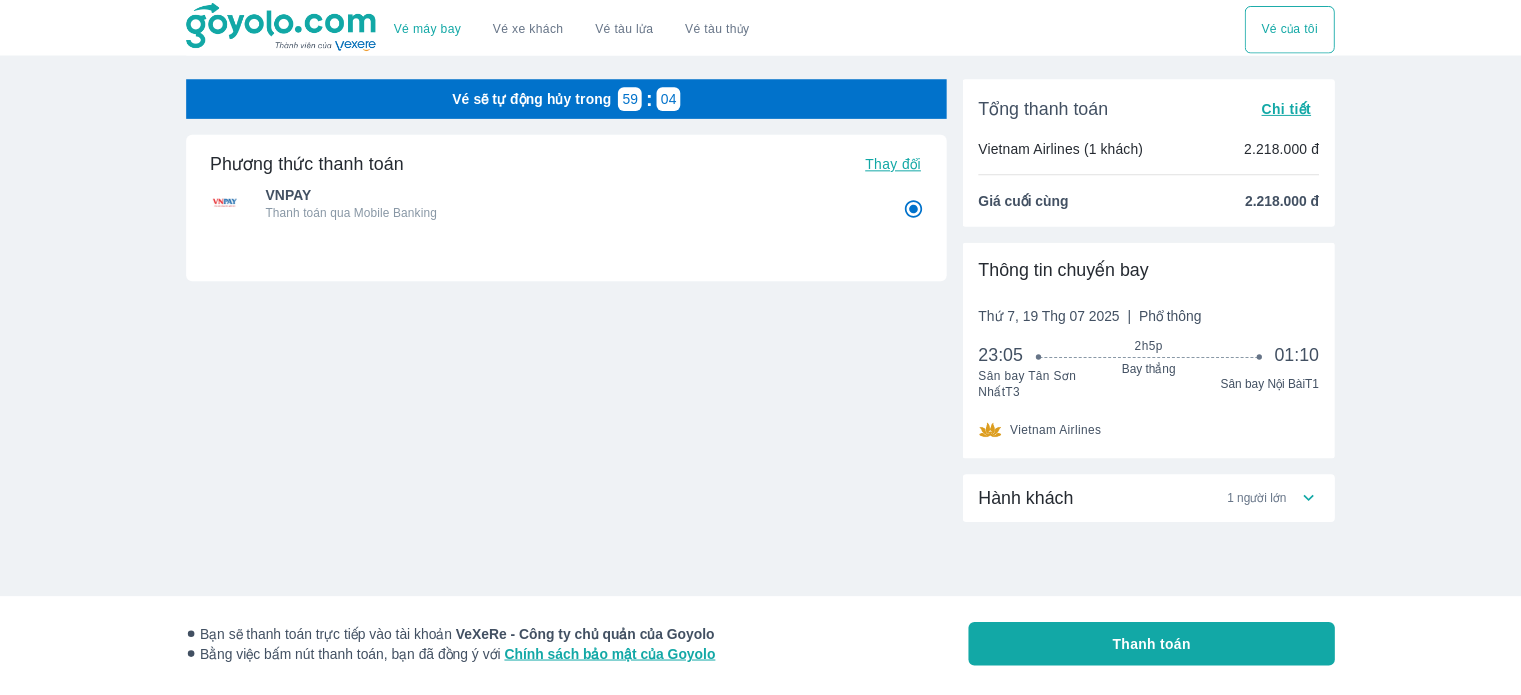 scroll, scrollTop: 0, scrollLeft: 0, axis: both 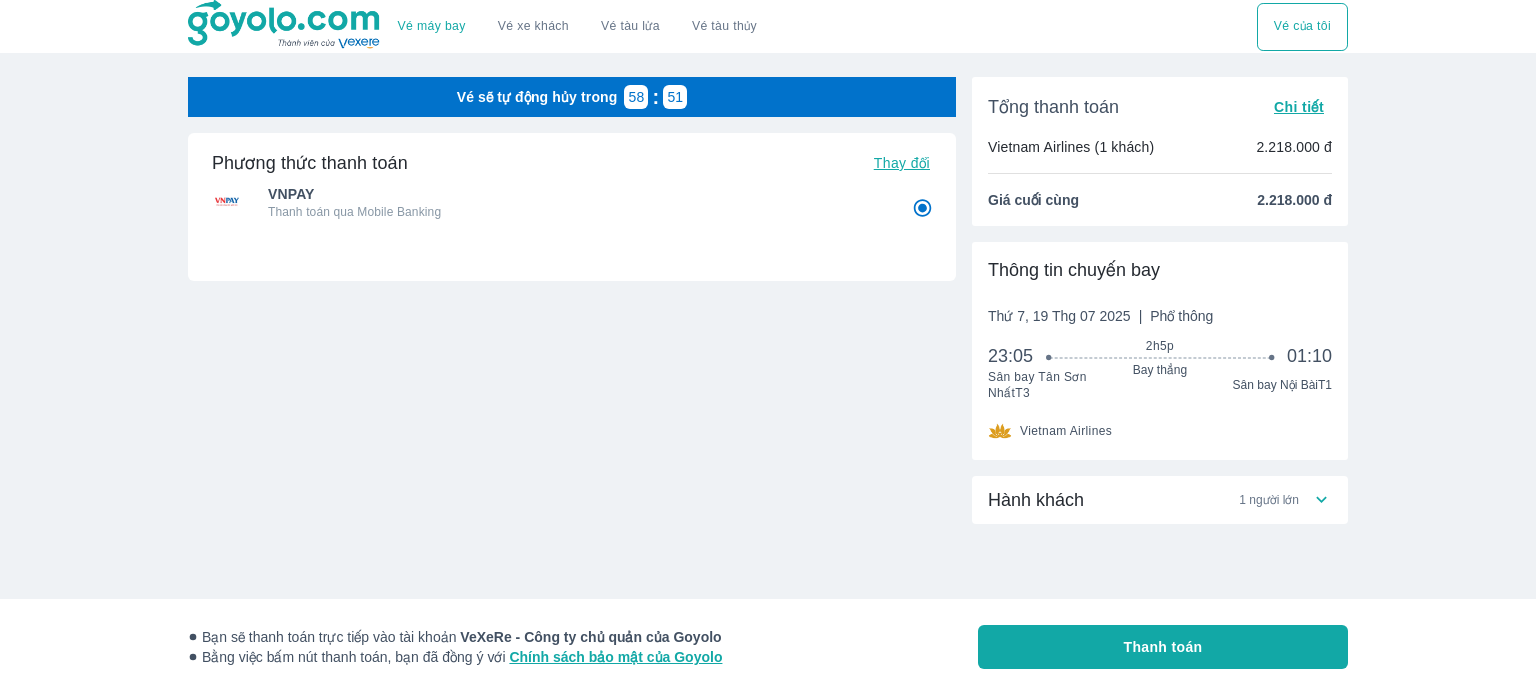 click on "Thay đổi" at bounding box center [902, 163] 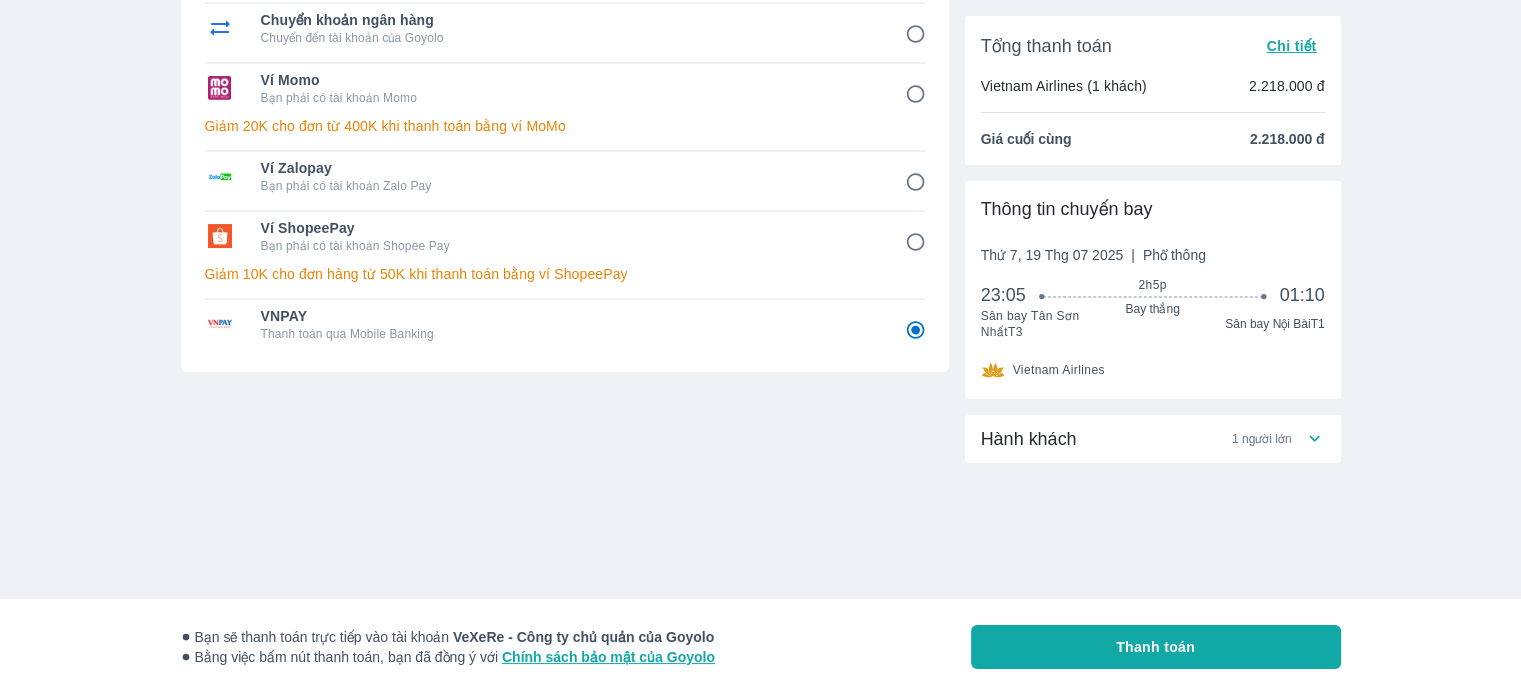scroll, scrollTop: 0, scrollLeft: 0, axis: both 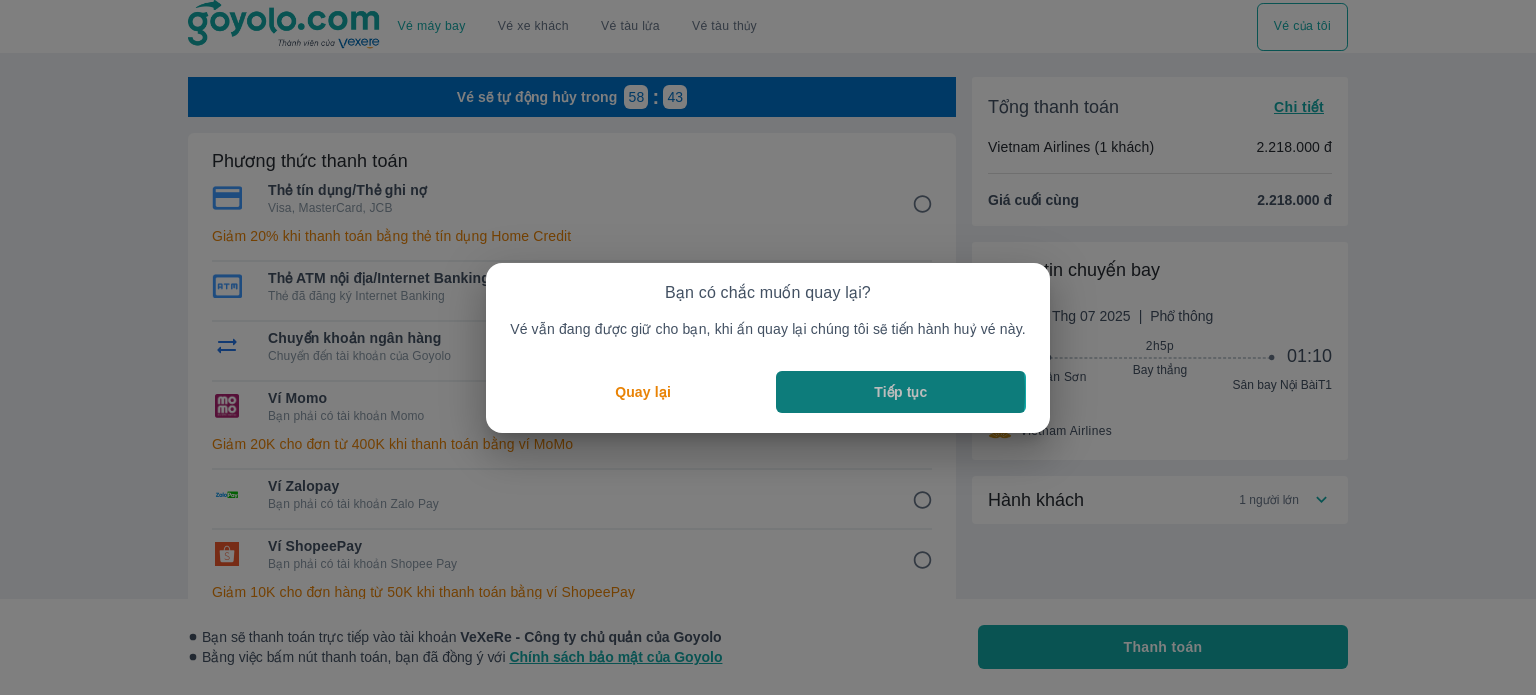 click on "Tiếp tục" at bounding box center (901, 392) 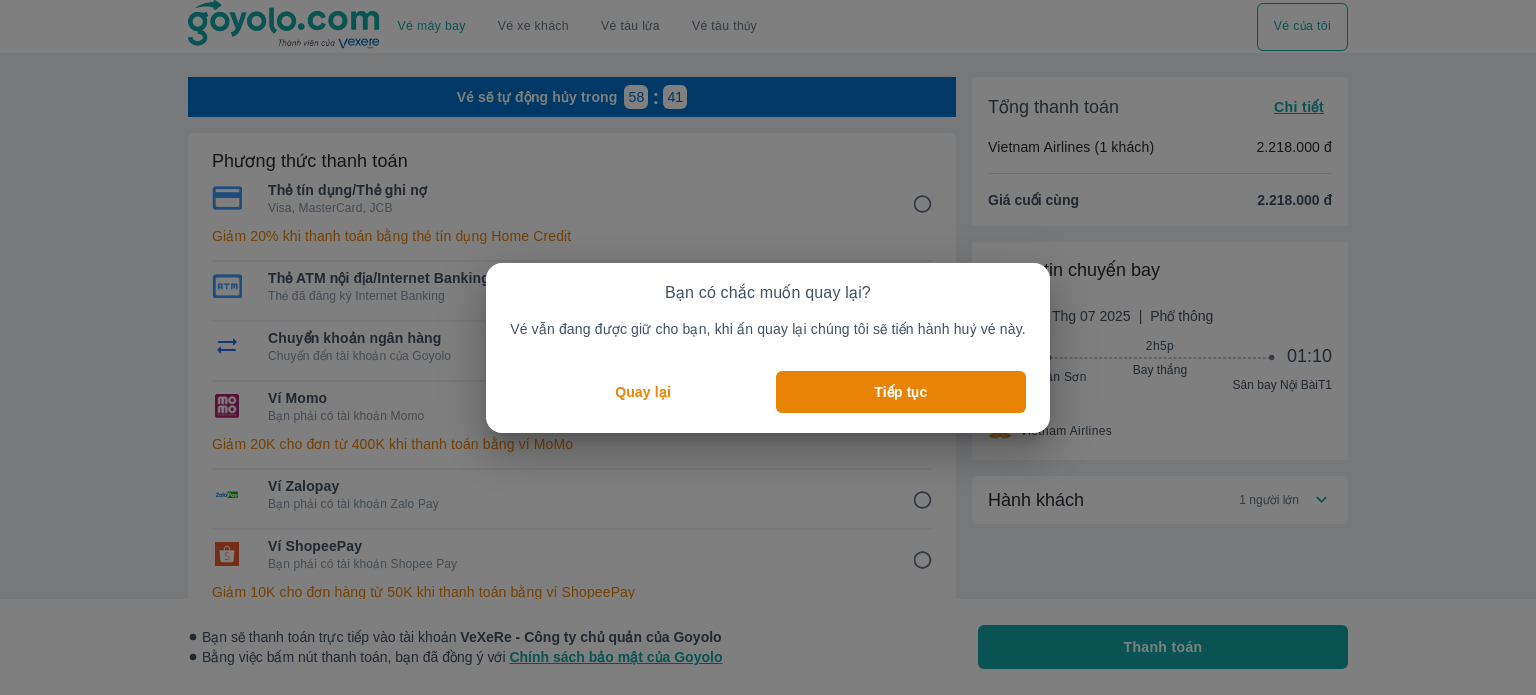 click on "Quay lại" at bounding box center (643, 392) 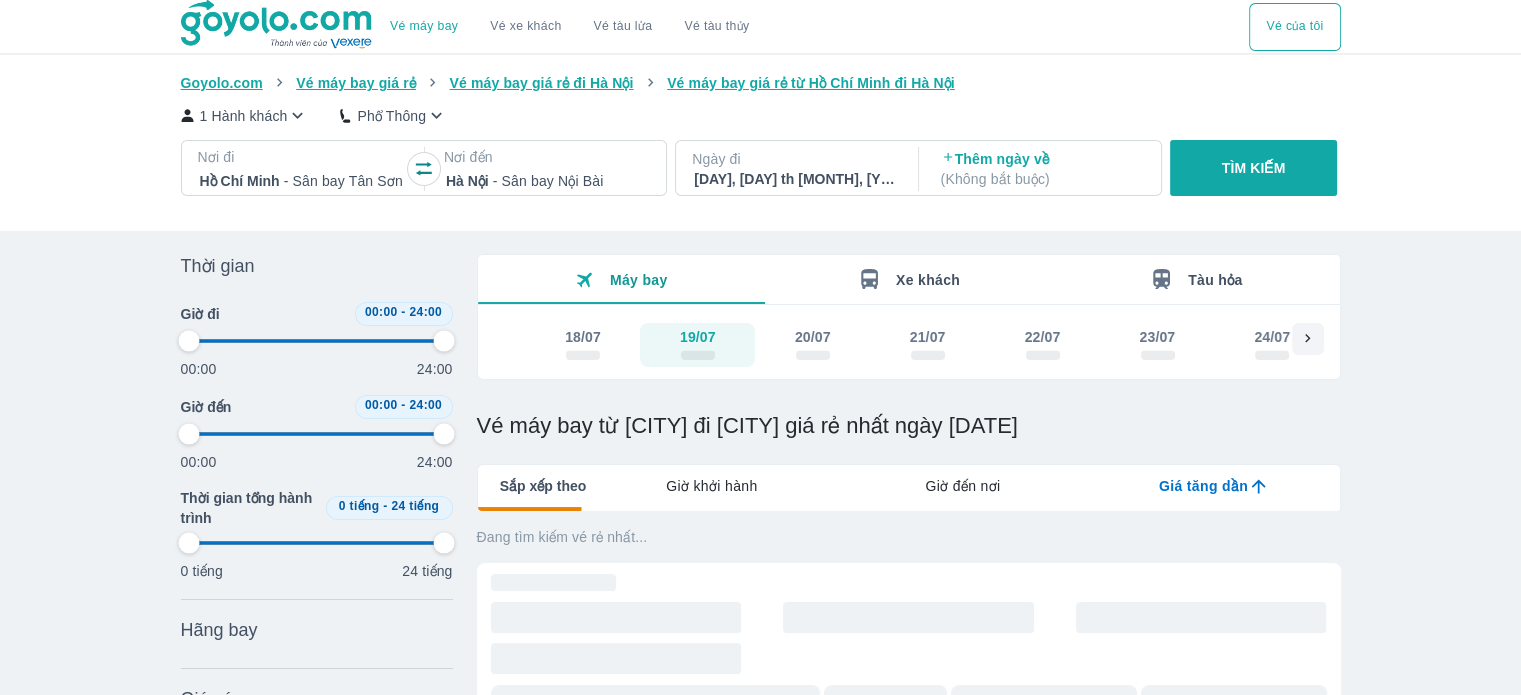 type on "97.9166666666667" 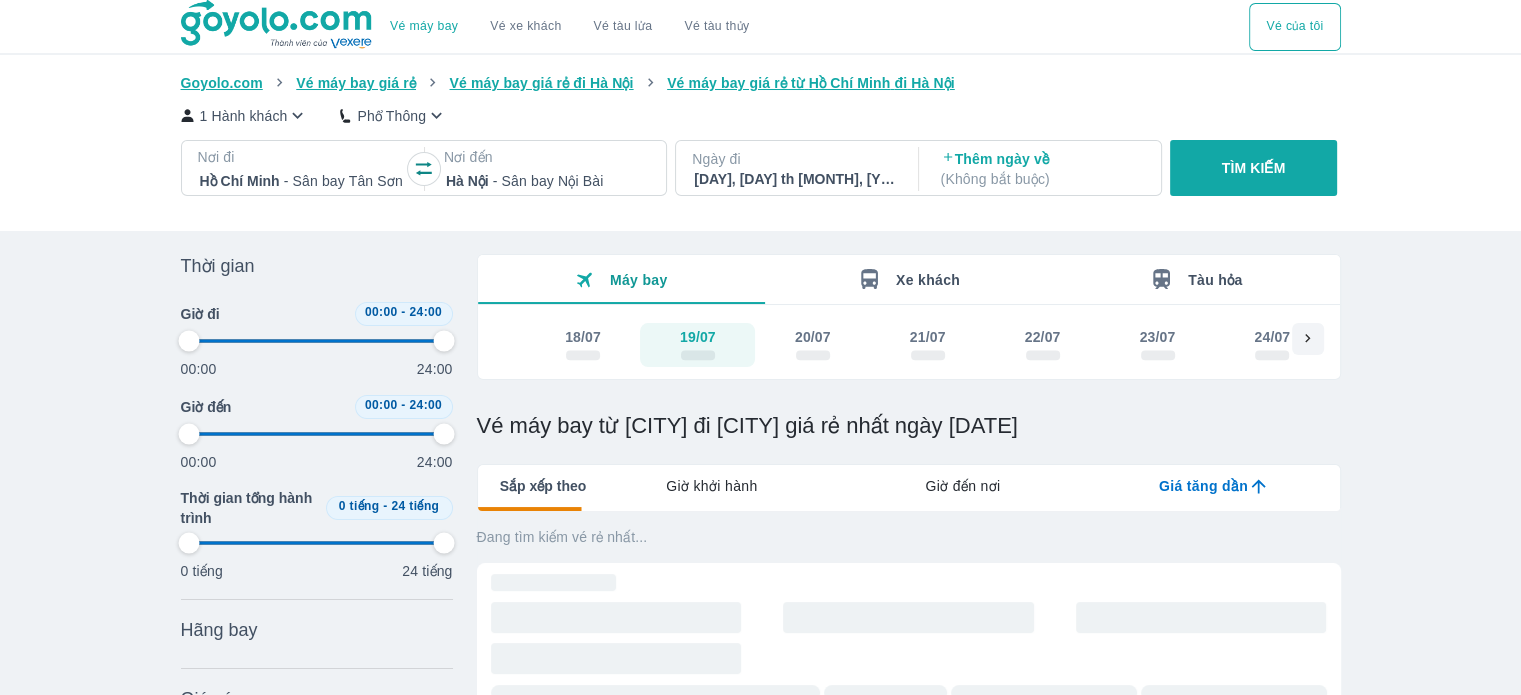 type on "97.9166666666667" 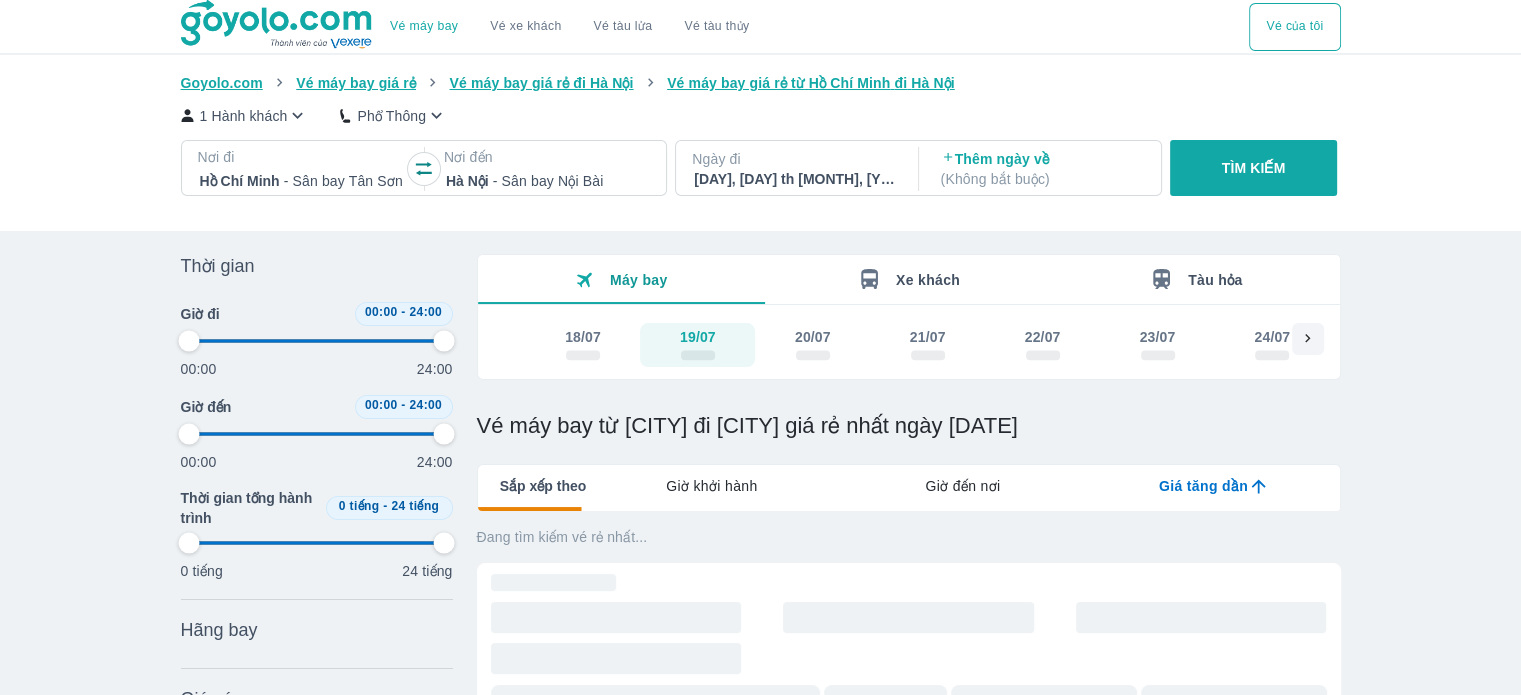 type on "97.9166666666667" 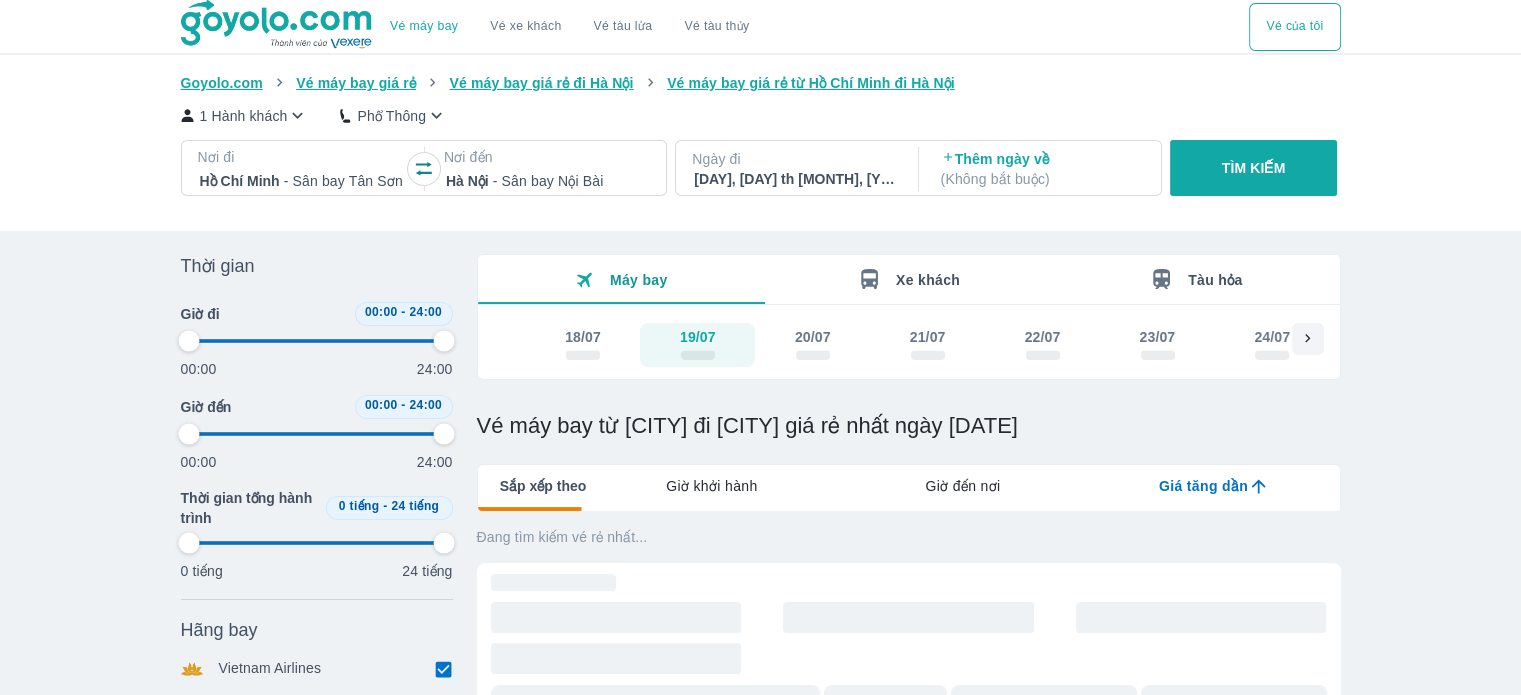 type on "97.9166666666667" 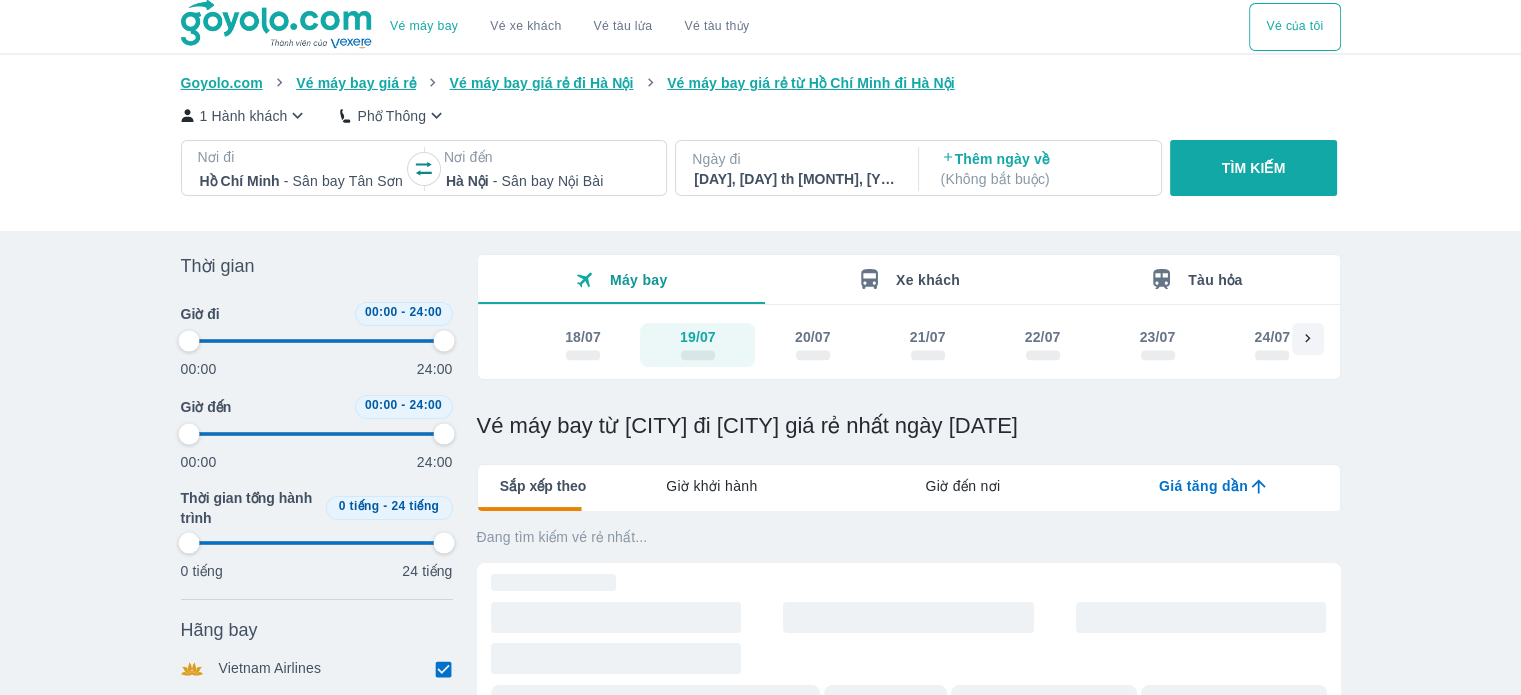 type on "97.9166666666667" 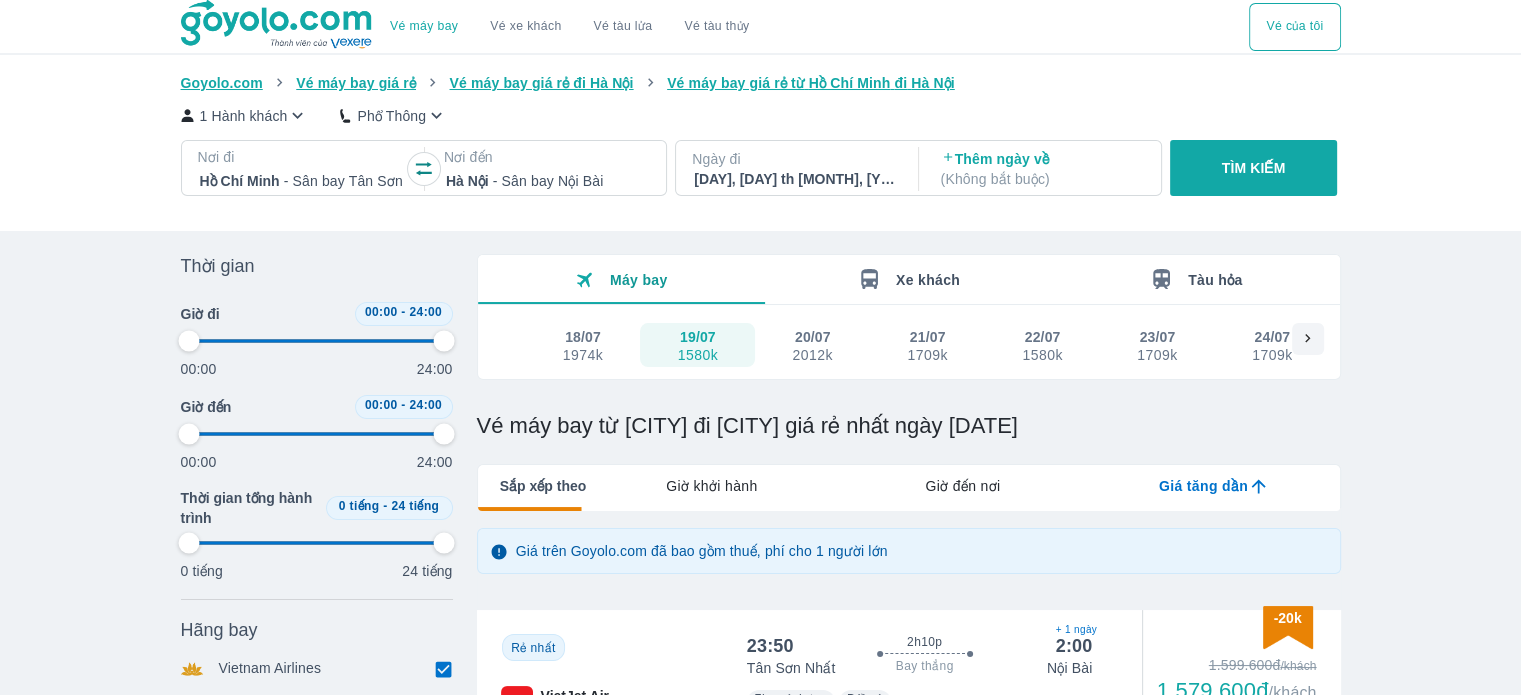 type on "97.9166666666667" 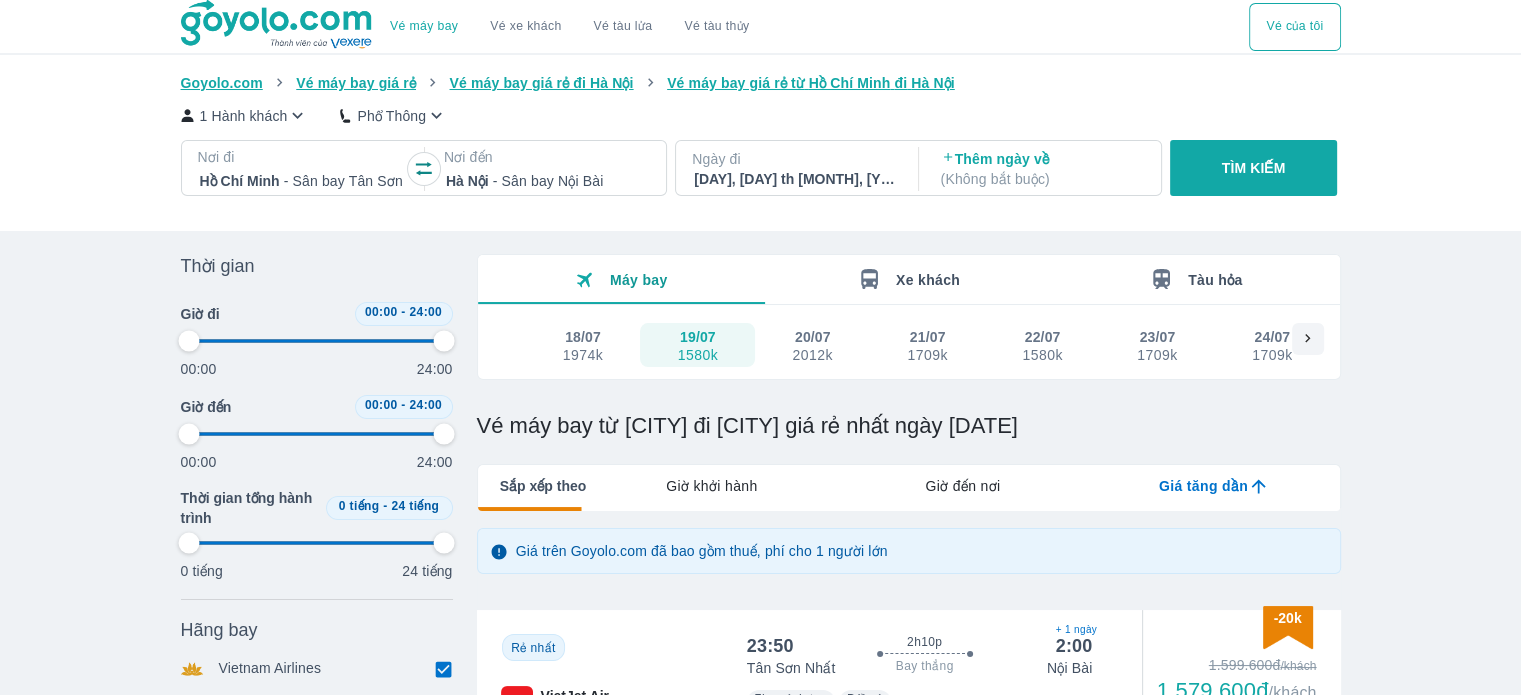 type on "97.9166666666667" 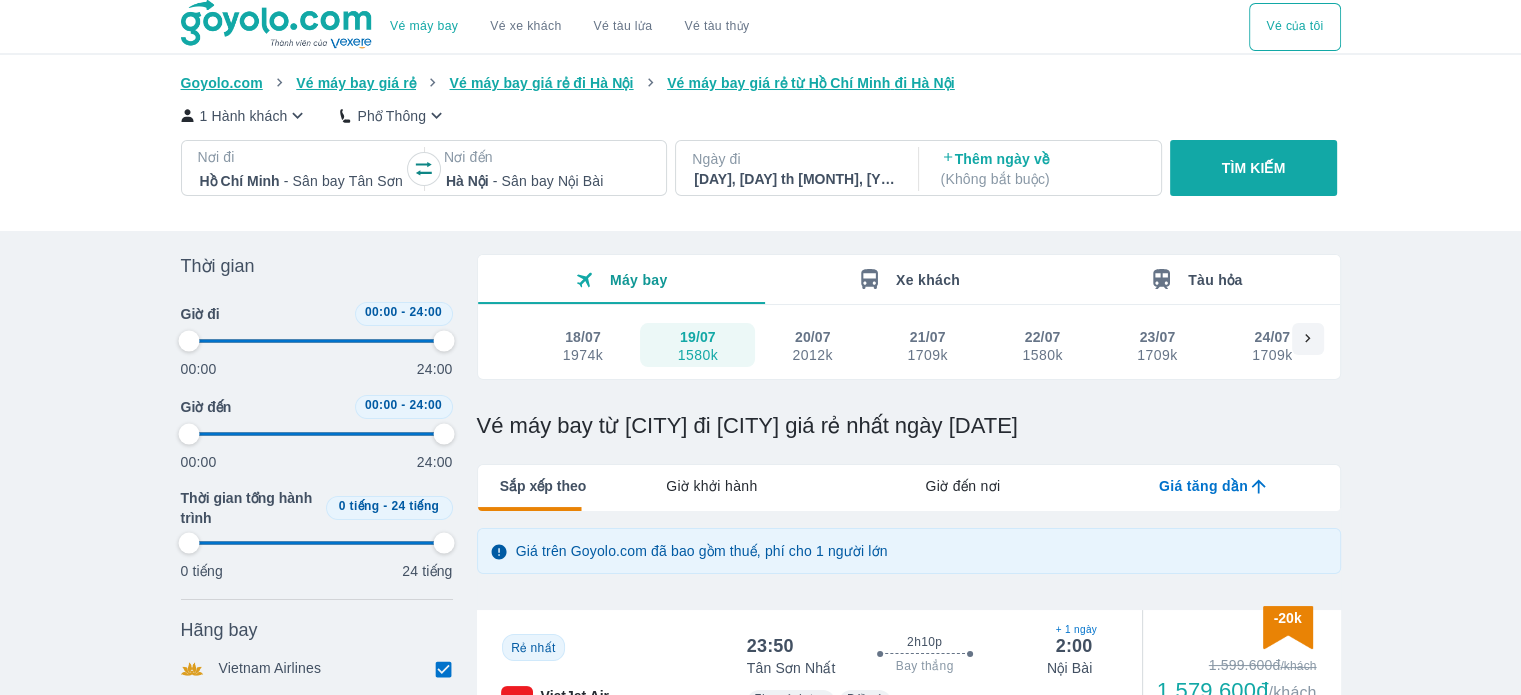 type on "97.9166666666667" 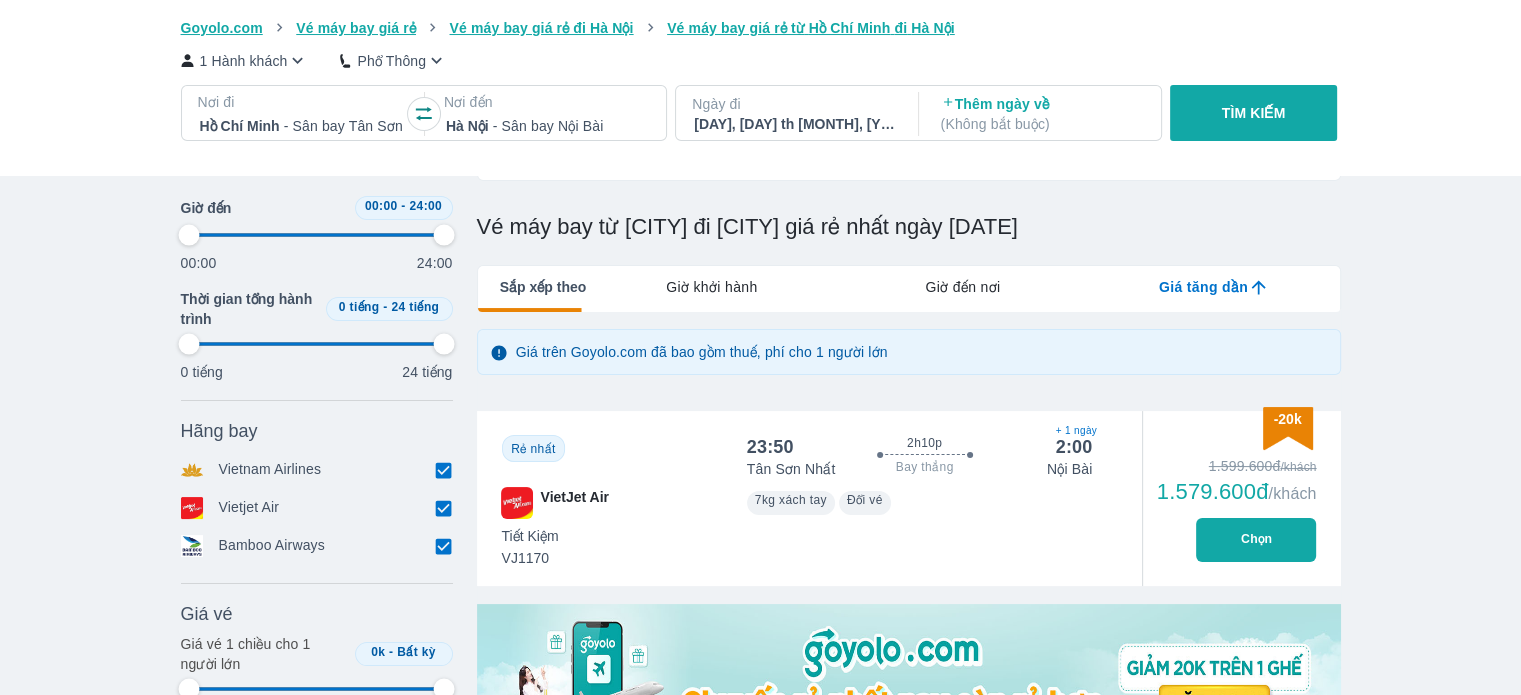 scroll, scrollTop: 200, scrollLeft: 0, axis: vertical 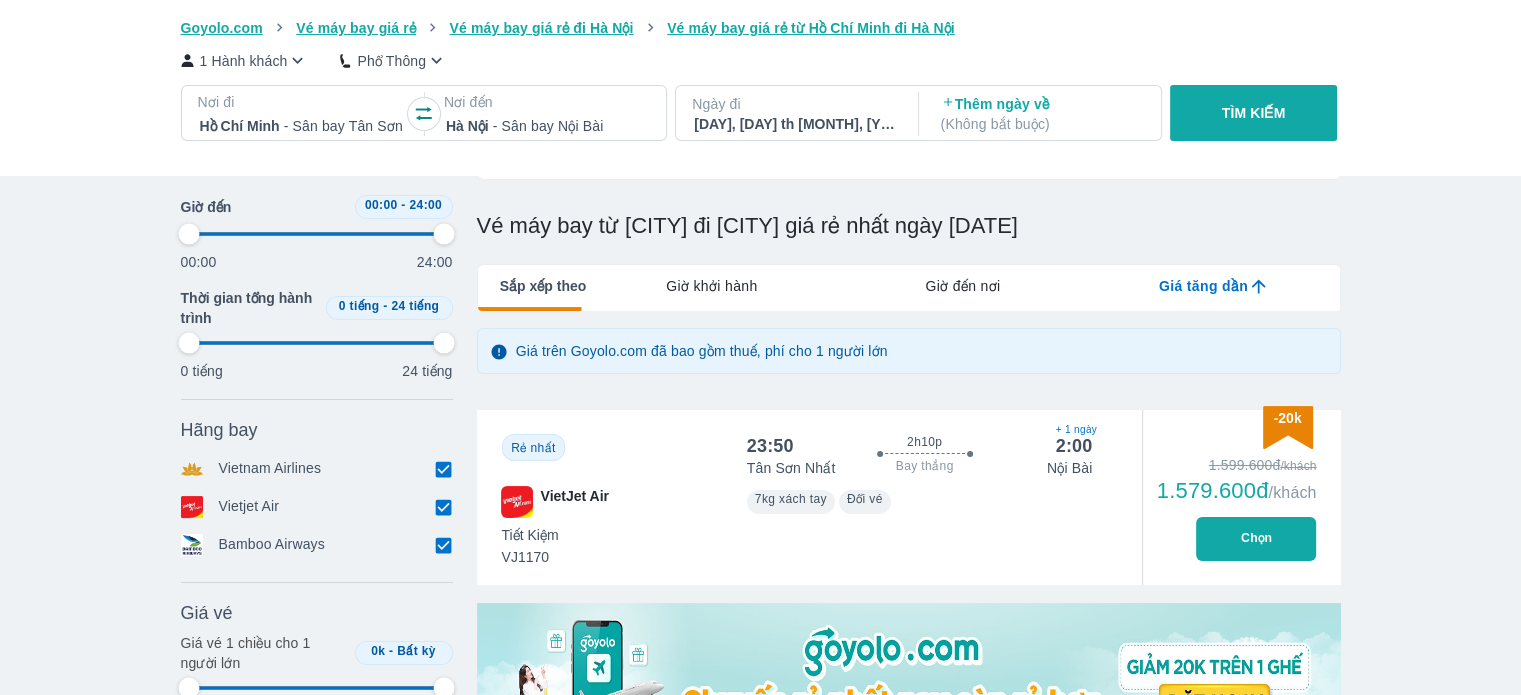 type on "97.9166666666667" 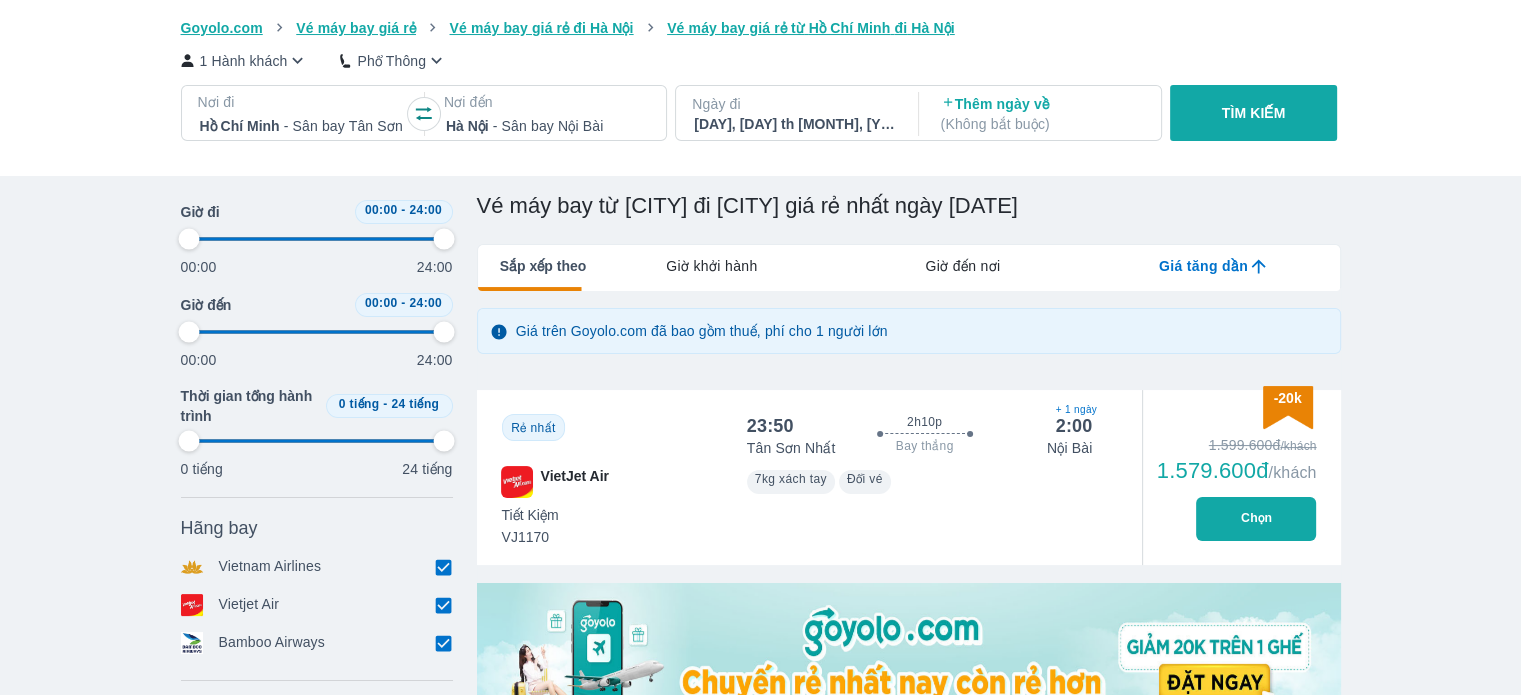 scroll, scrollTop: 0, scrollLeft: 0, axis: both 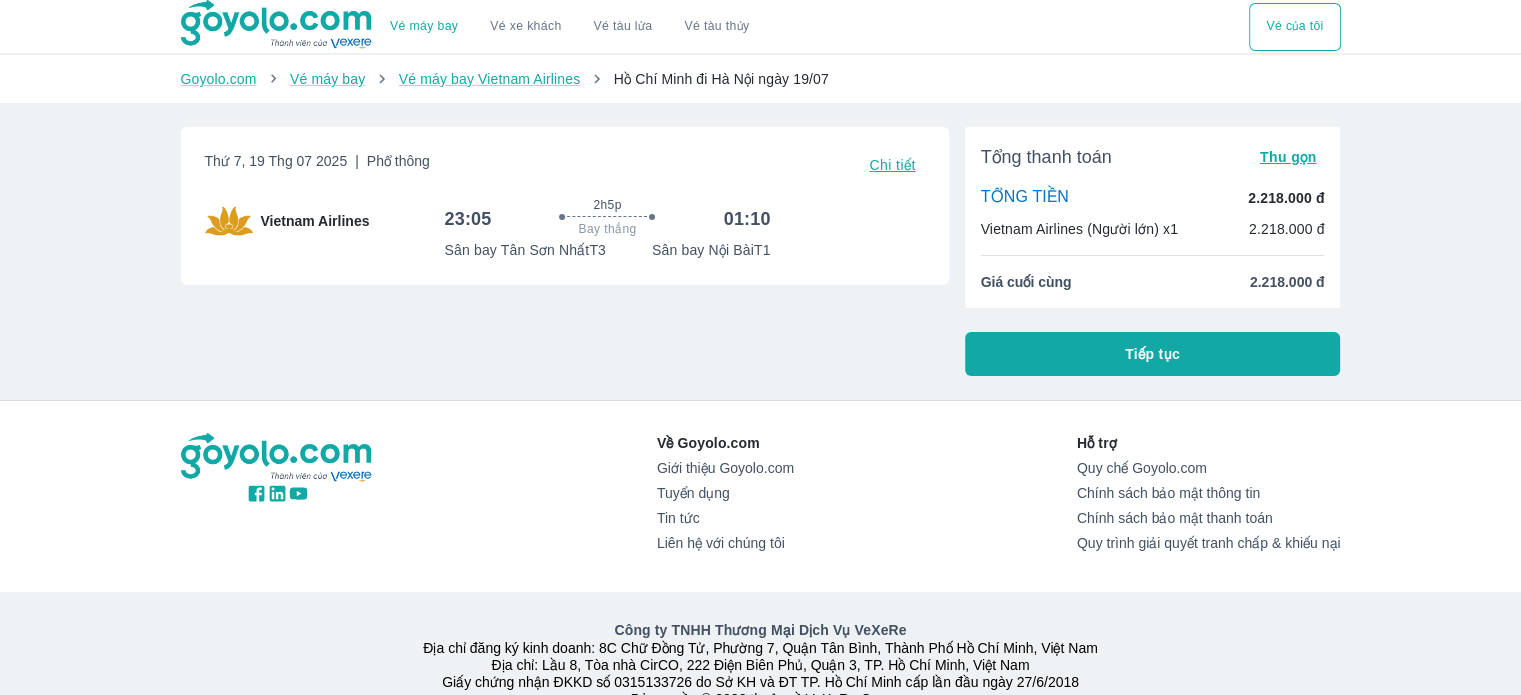 click on "Tiếp tục" at bounding box center (1153, 354) 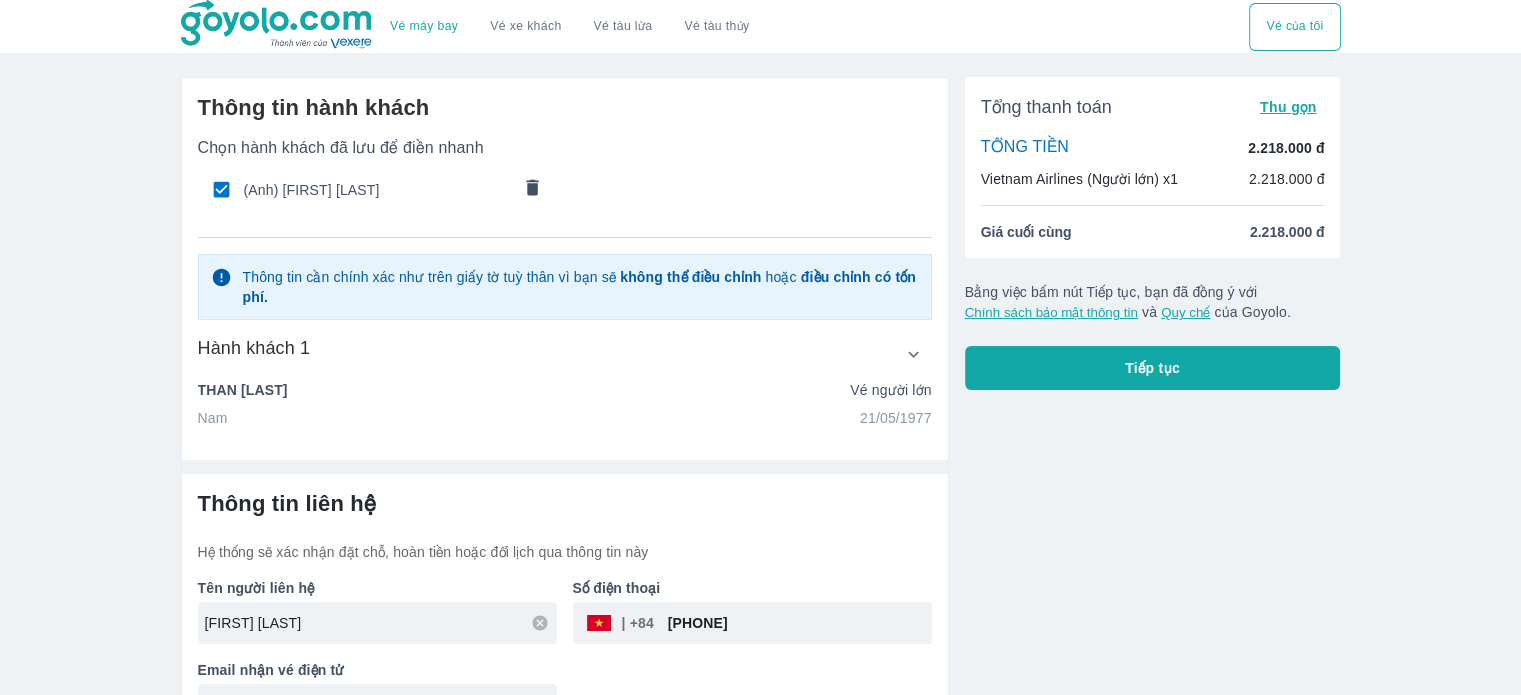 click on "[FIRST] [LAST]" at bounding box center (243, 390) 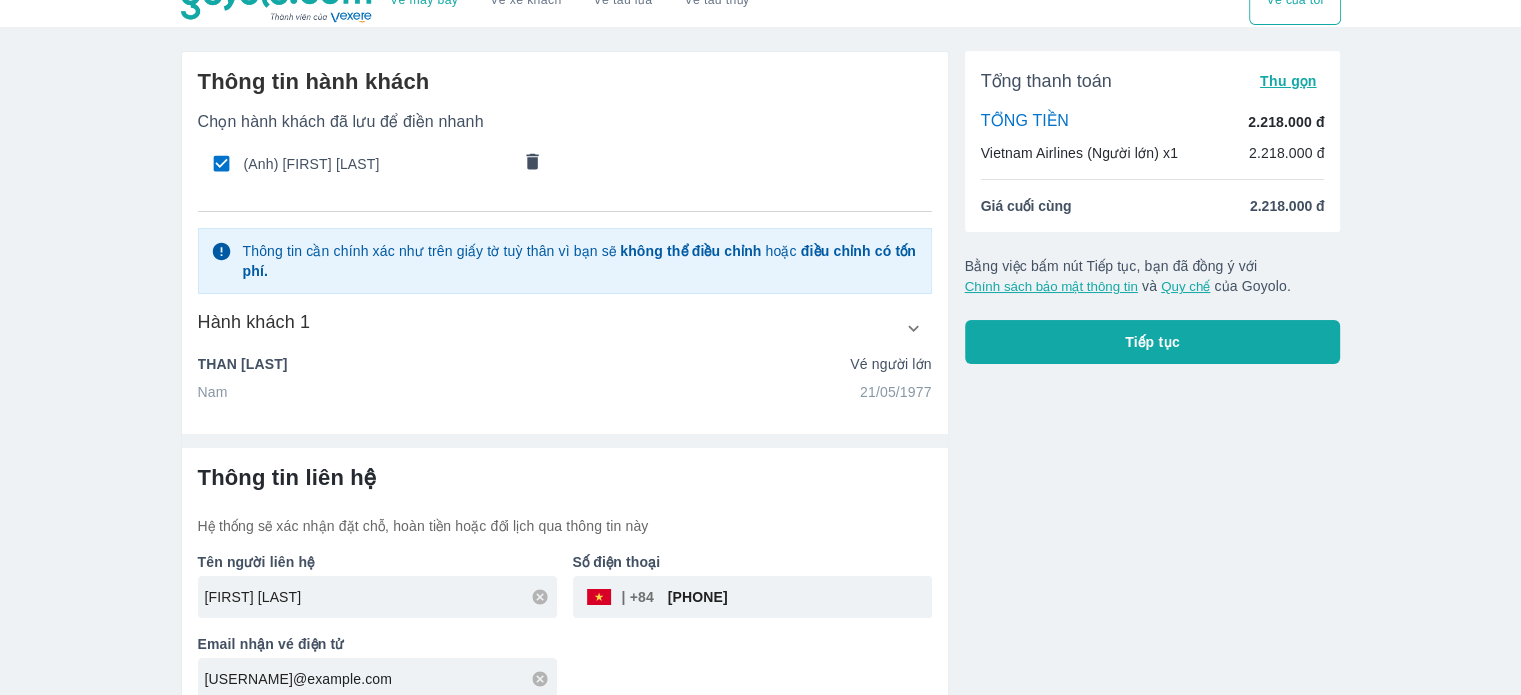 scroll, scrollTop: 0, scrollLeft: 0, axis: both 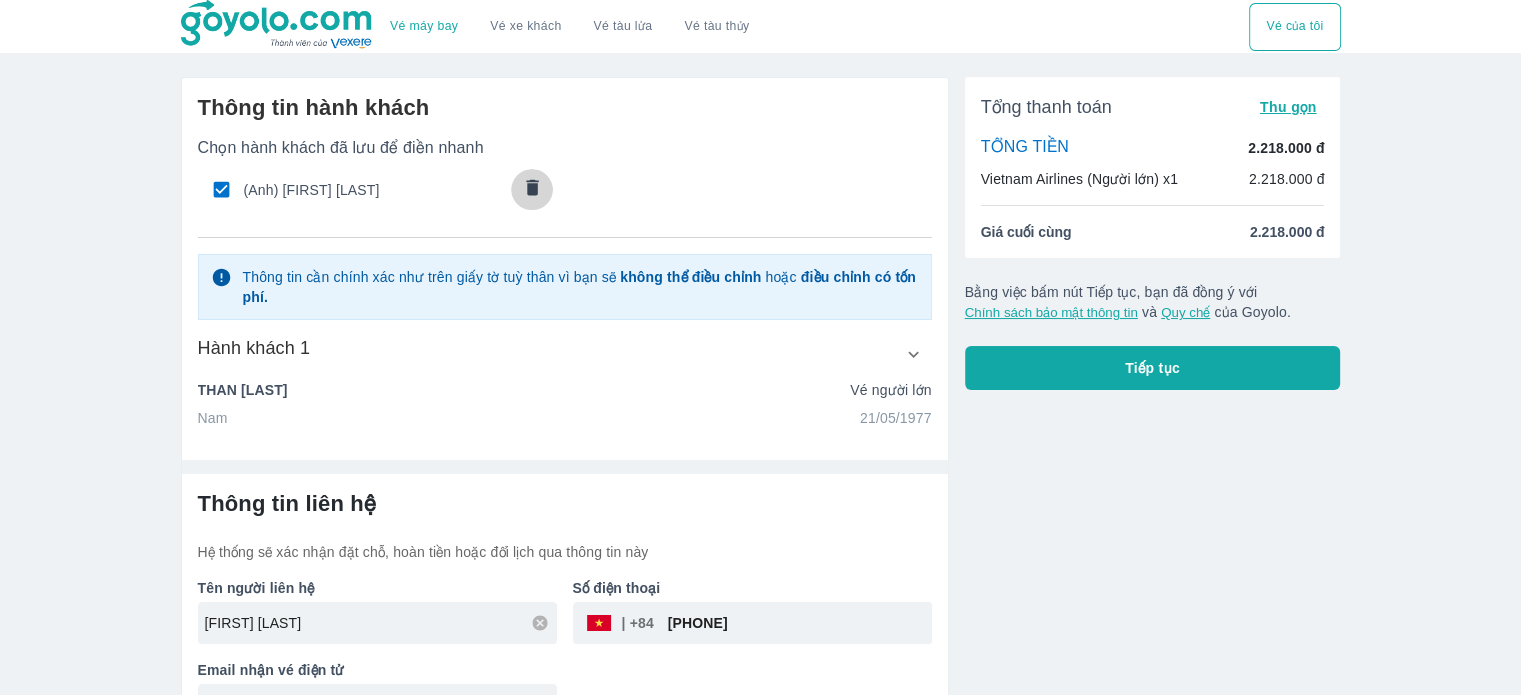 click 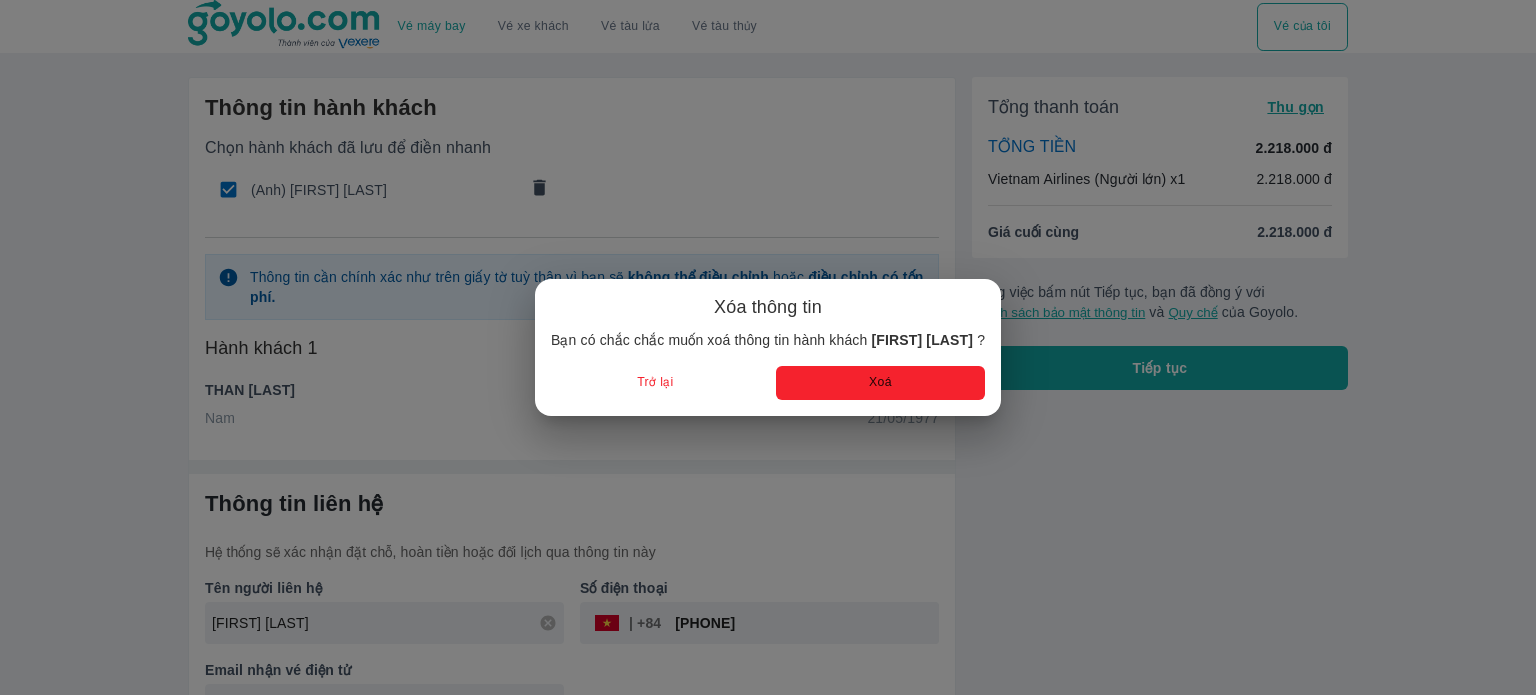 click on "Xoá" at bounding box center [880, 382] 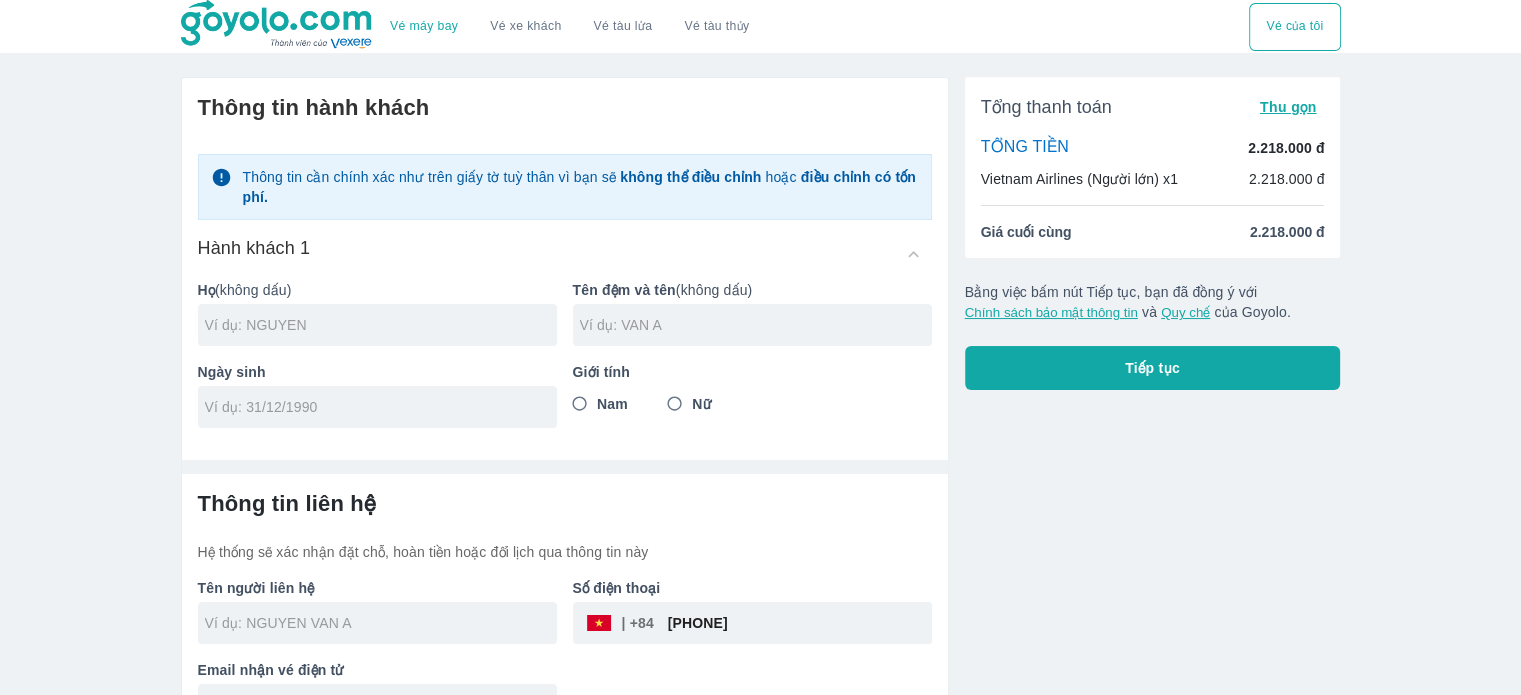 drag, startPoint x: 768, startPoint y: 626, endPoint x: 663, endPoint y: 635, distance: 105.38501 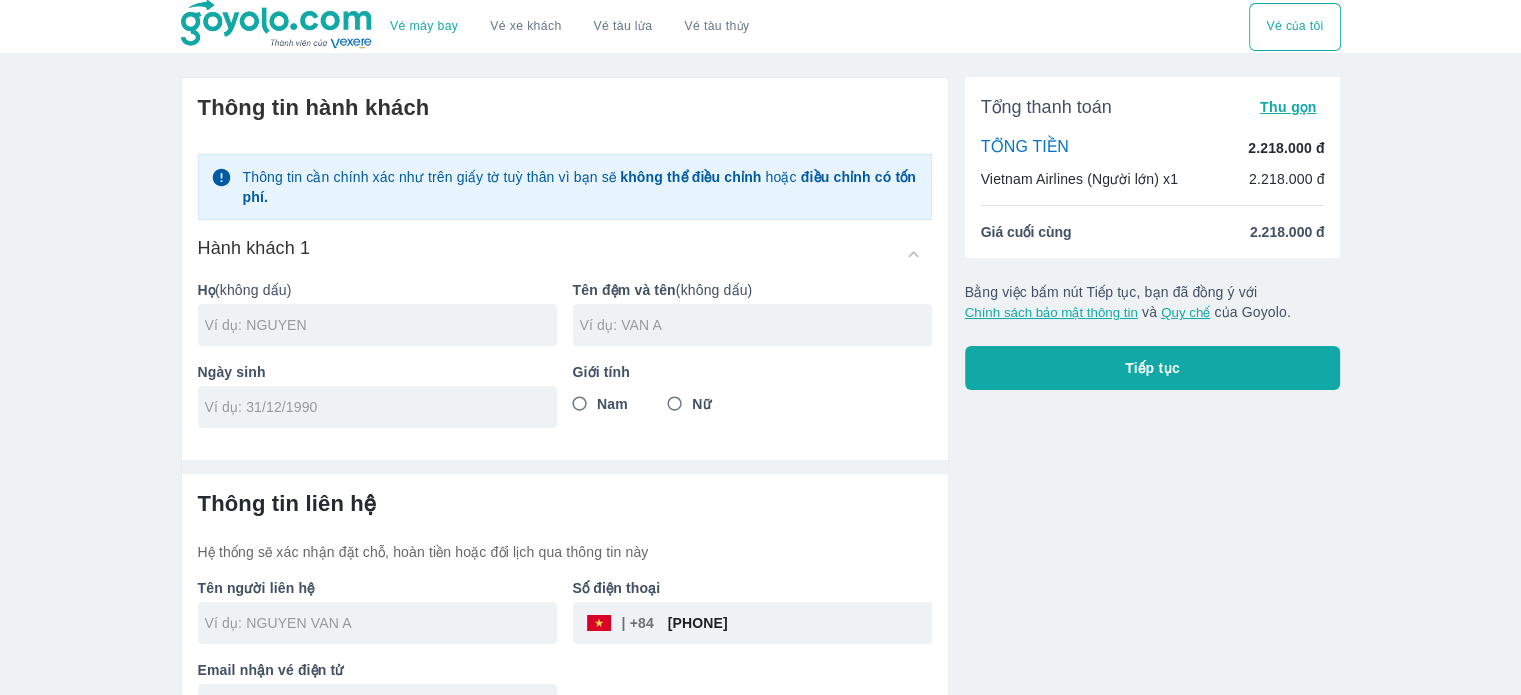 click on "[PHONE]" at bounding box center [793, 623] 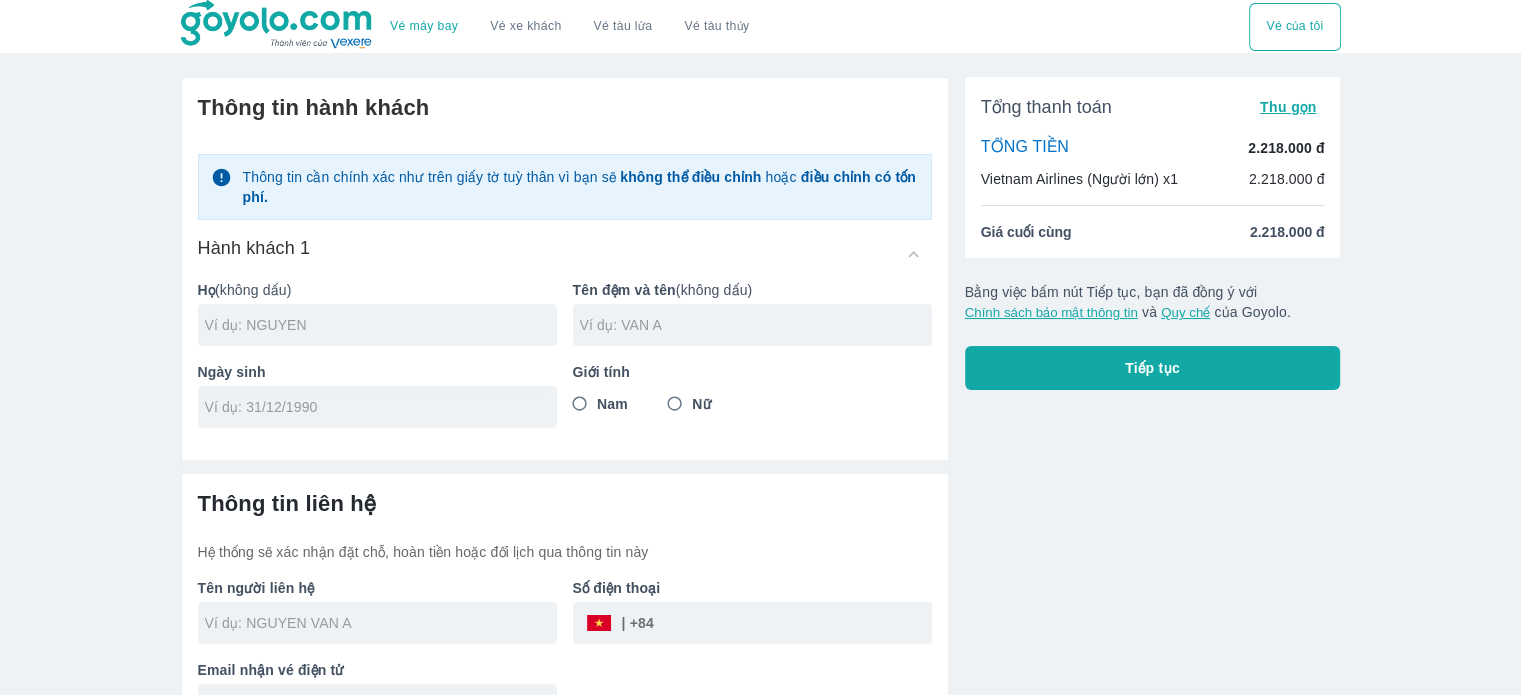 paste on "[PHONE]" 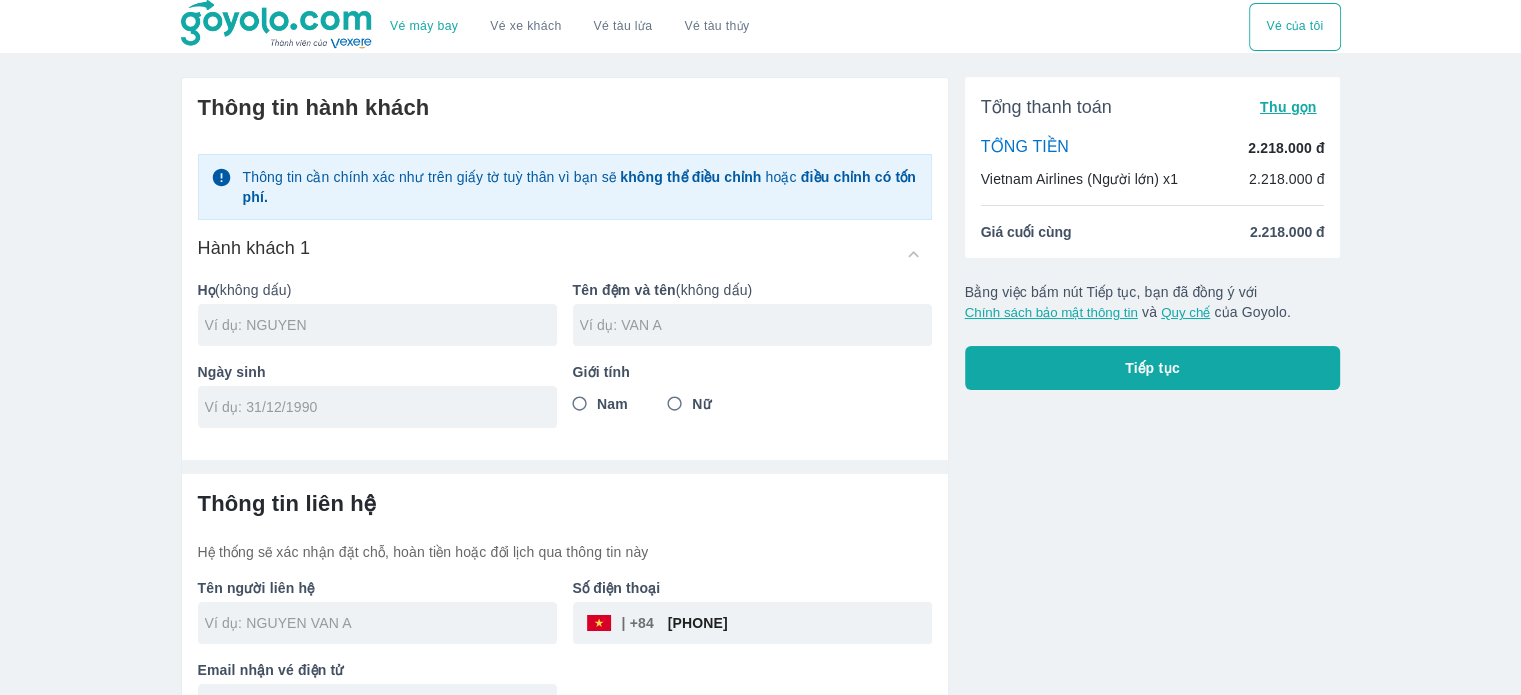 type on "[PHONE]" 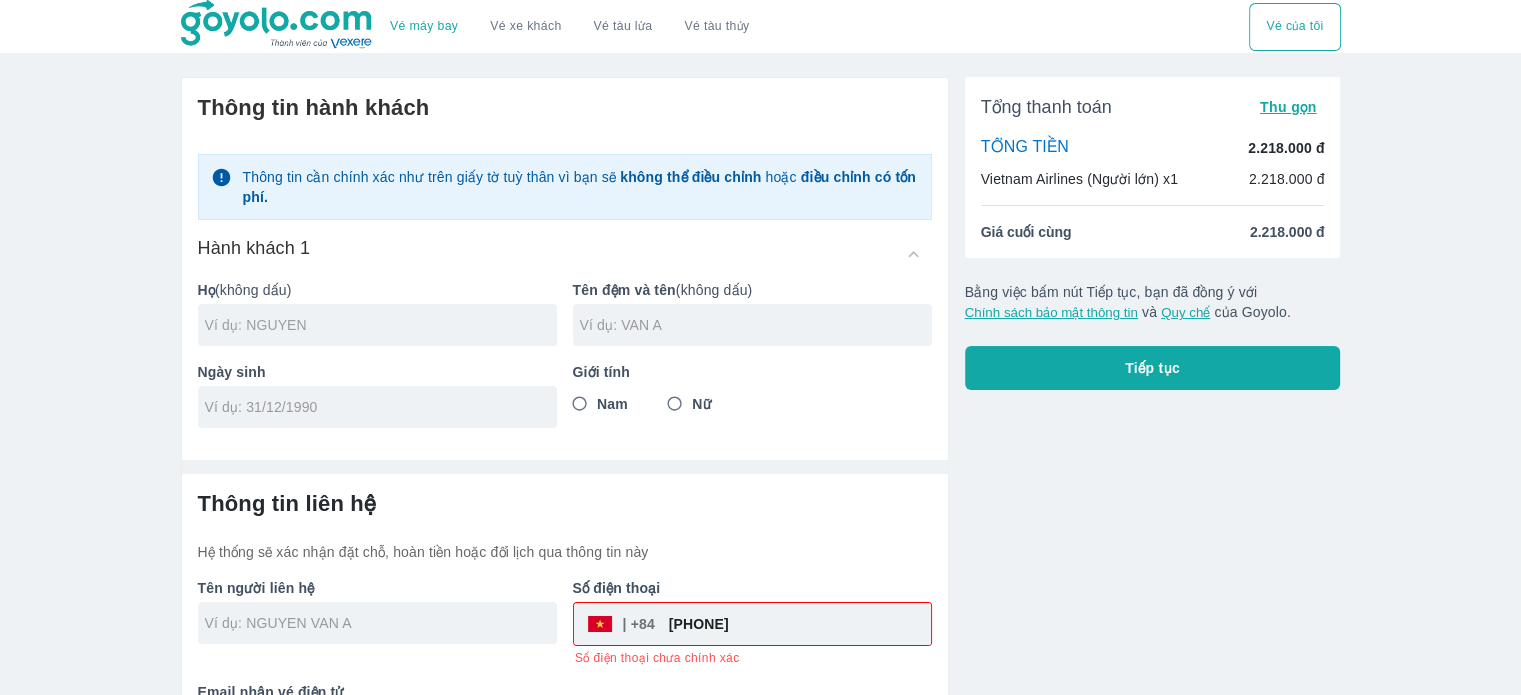 click at bounding box center (381, 325) 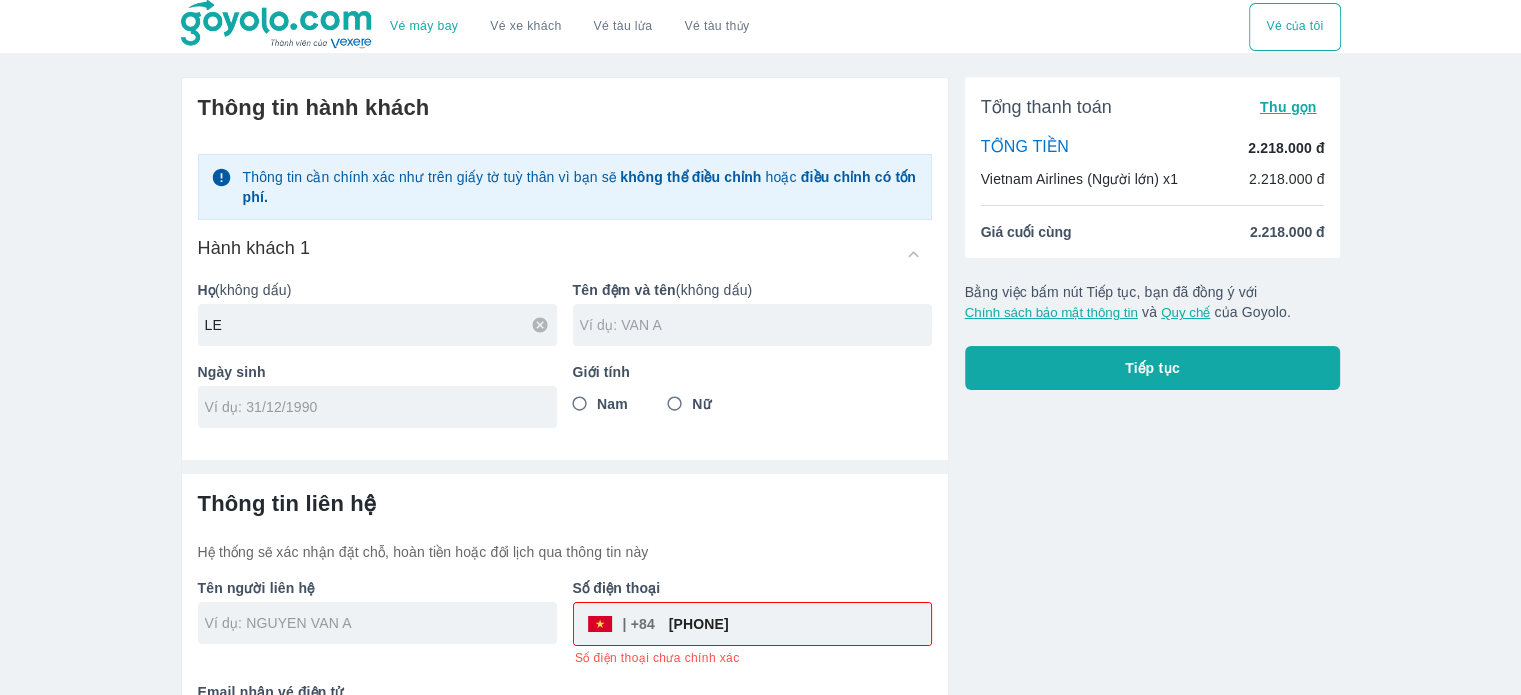type on "LE" 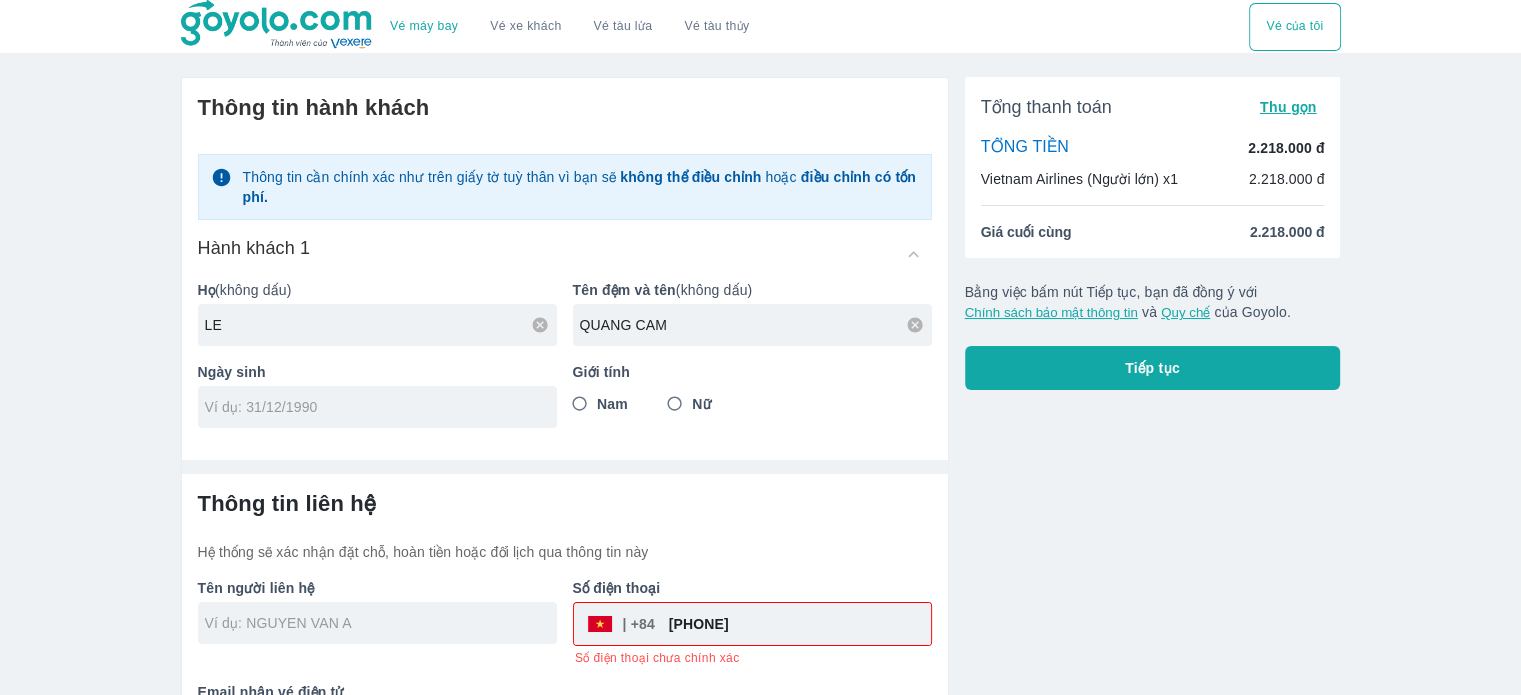 type on "QUANG CAM" 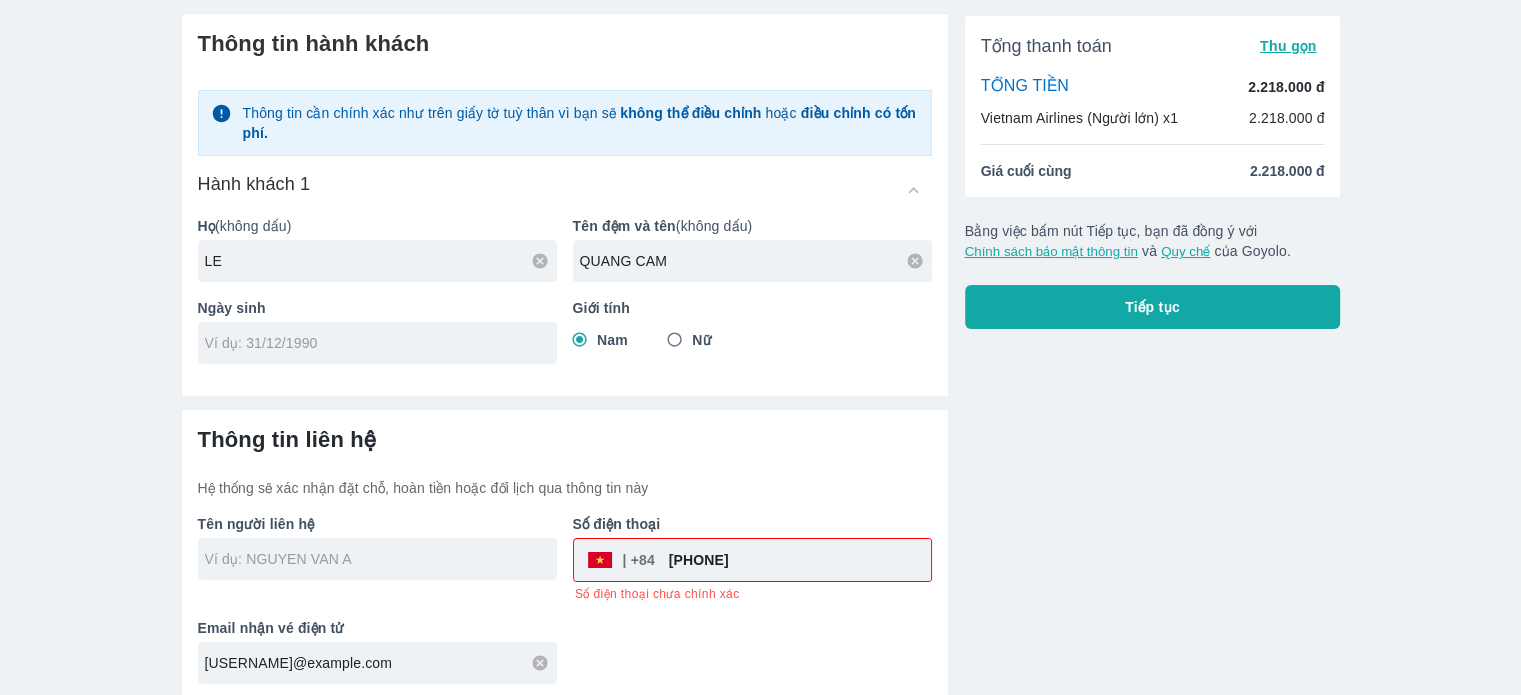 scroll, scrollTop: 68, scrollLeft: 0, axis: vertical 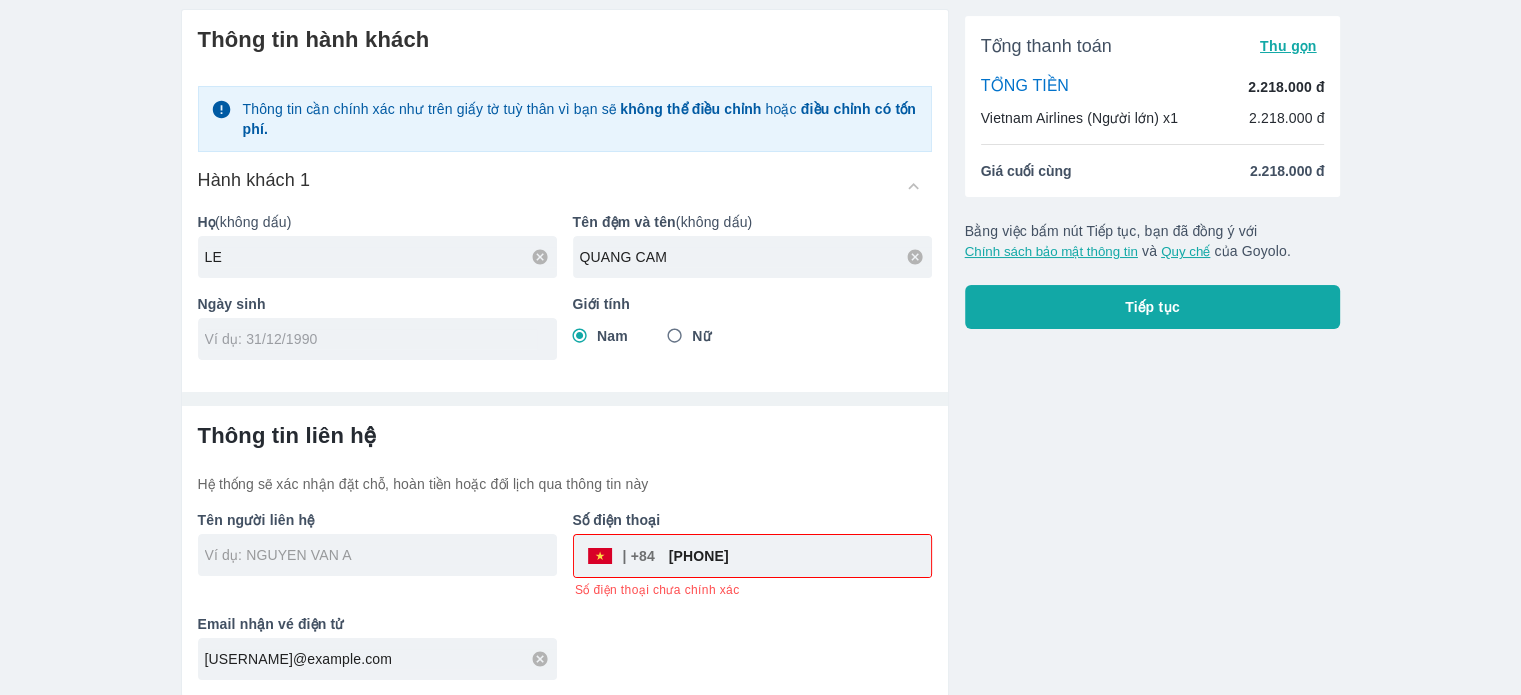click at bounding box center (371, 339) 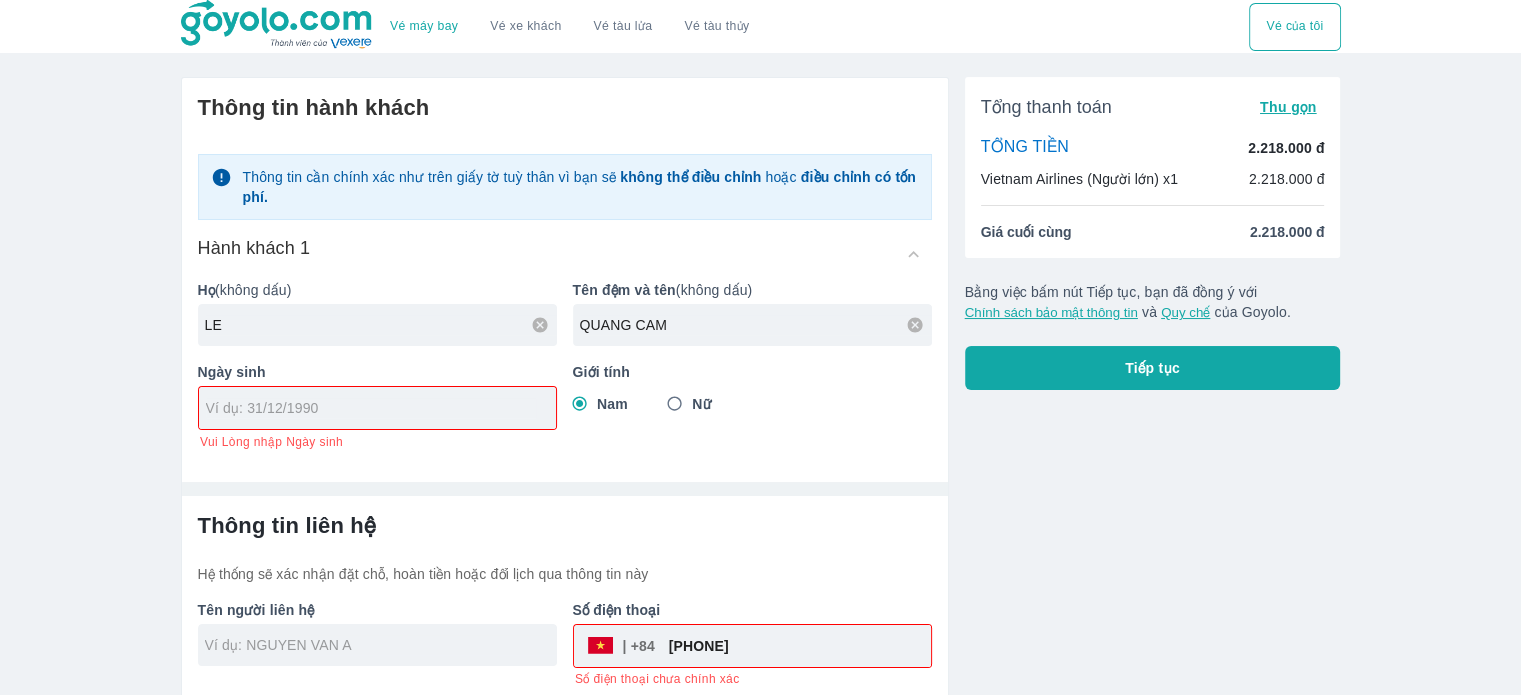 scroll, scrollTop: 0, scrollLeft: 0, axis: both 